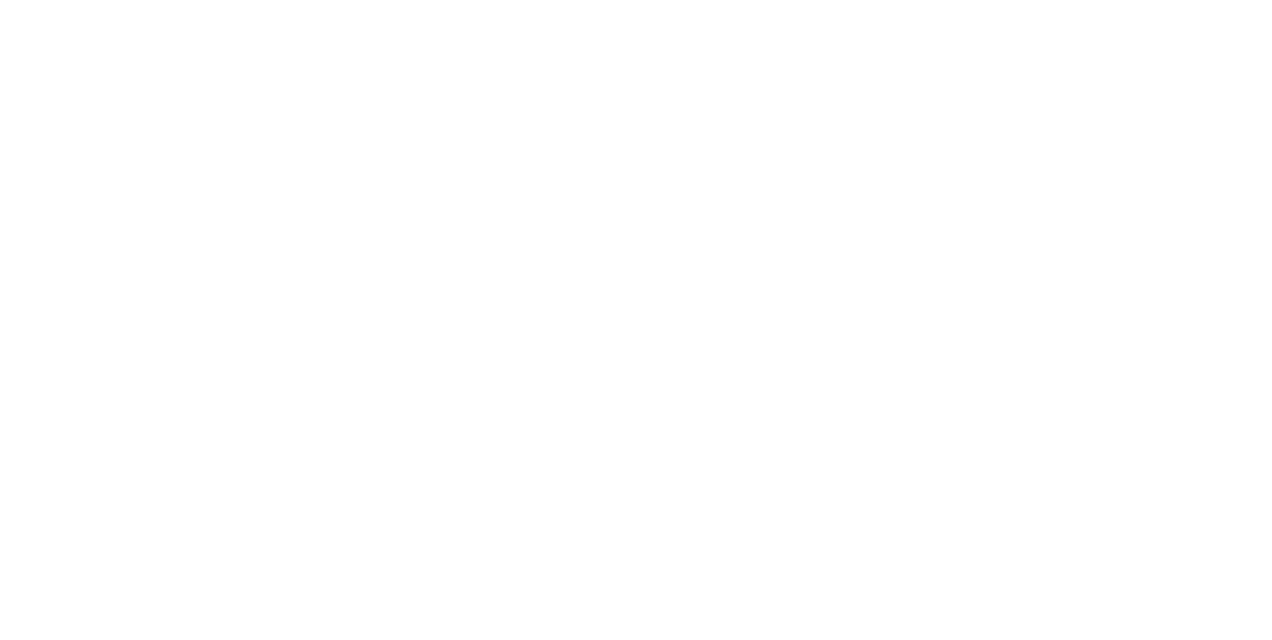 scroll, scrollTop: 0, scrollLeft: 0, axis: both 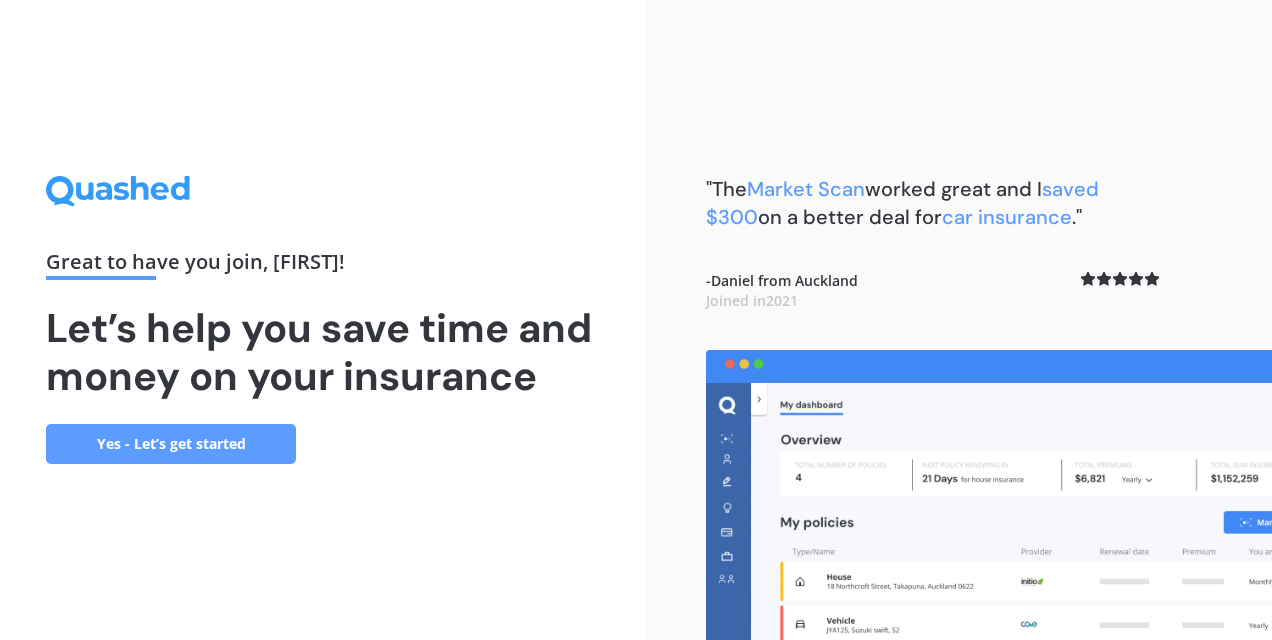 click on "Yes - Let’s get started" at bounding box center (171, 444) 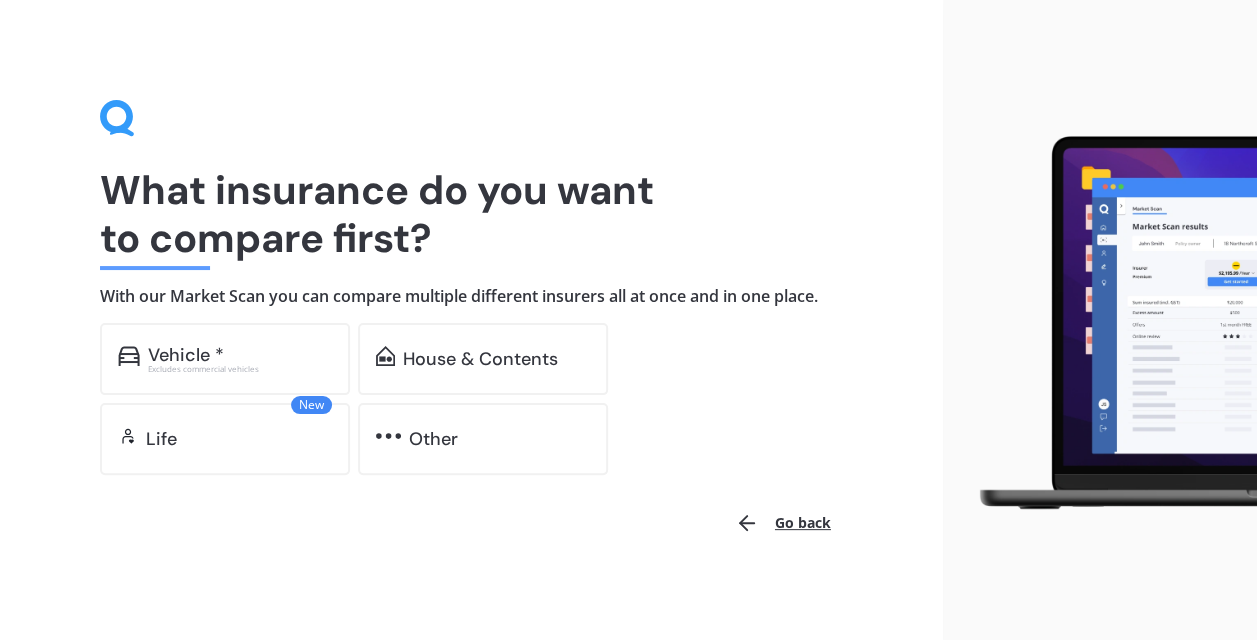 click on "House & Contents" at bounding box center (186, 355) 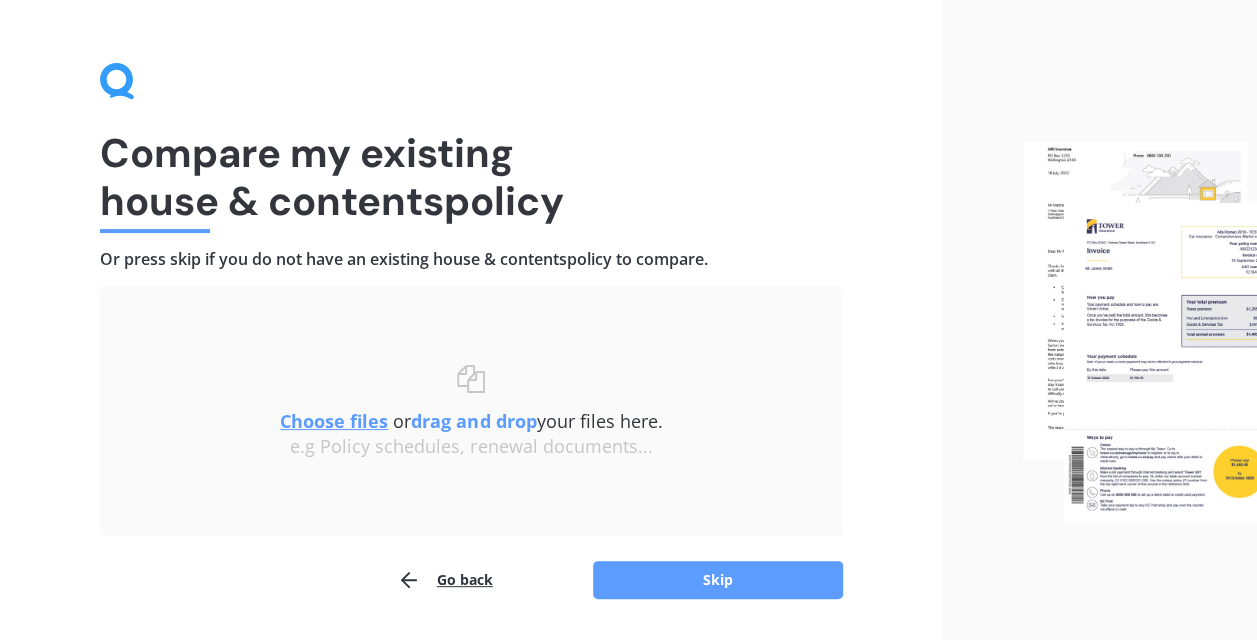scroll, scrollTop: 96, scrollLeft: 0, axis: vertical 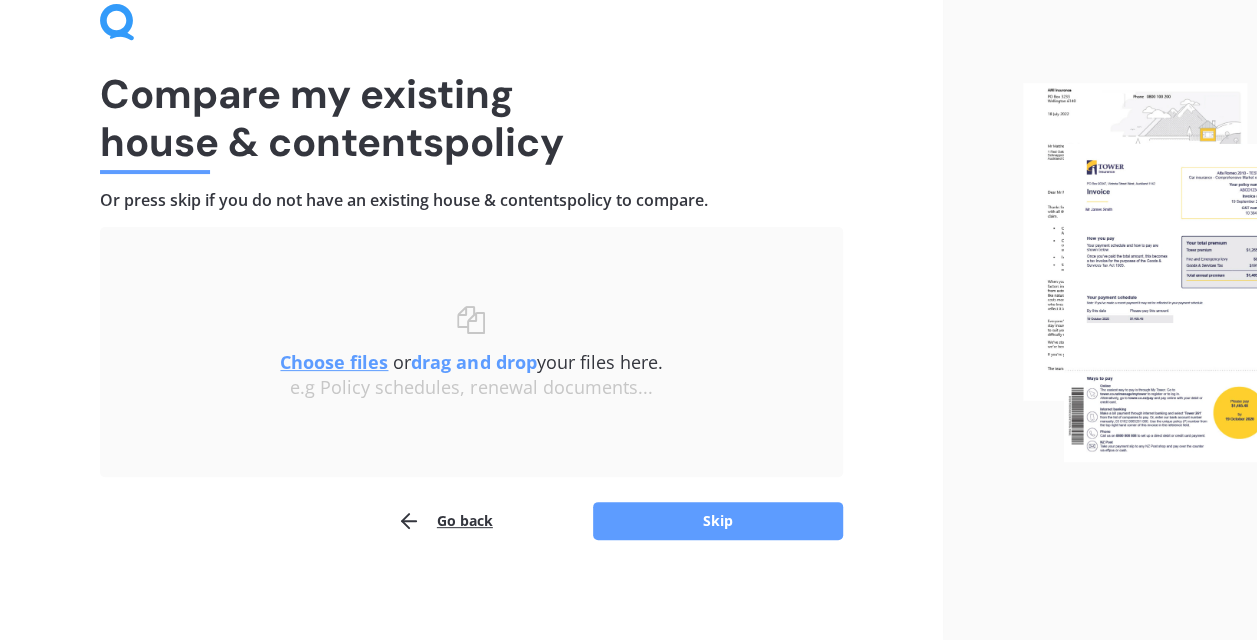 click on "Skip" at bounding box center [718, 521] 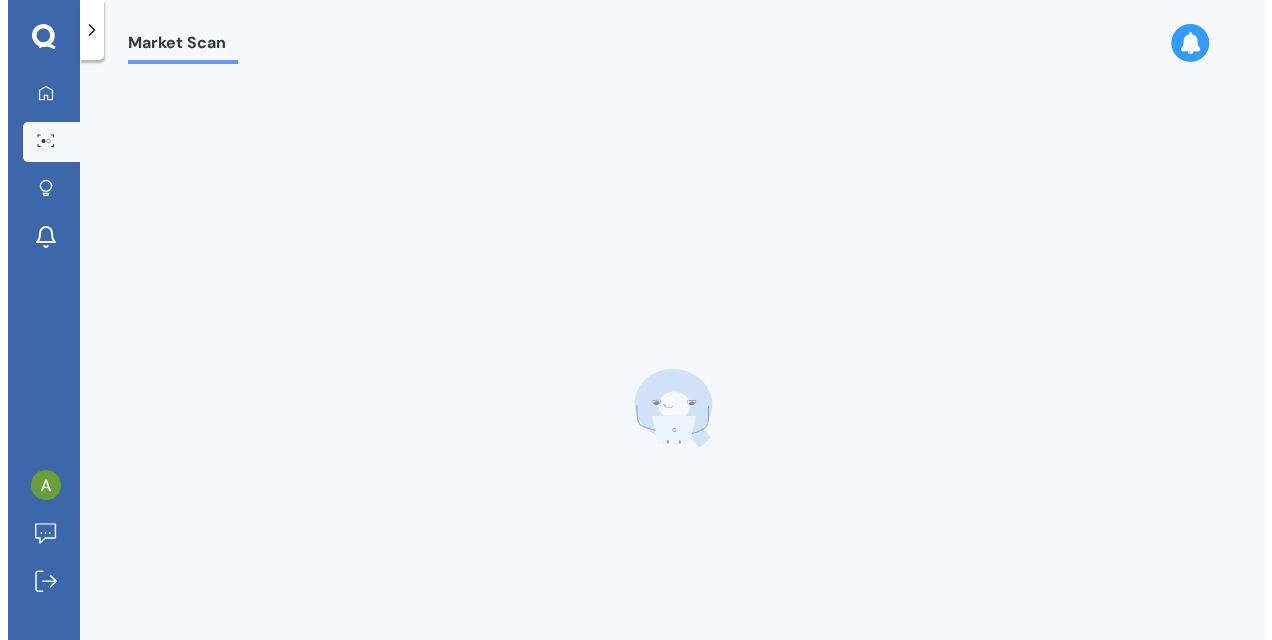 scroll, scrollTop: 0, scrollLeft: 0, axis: both 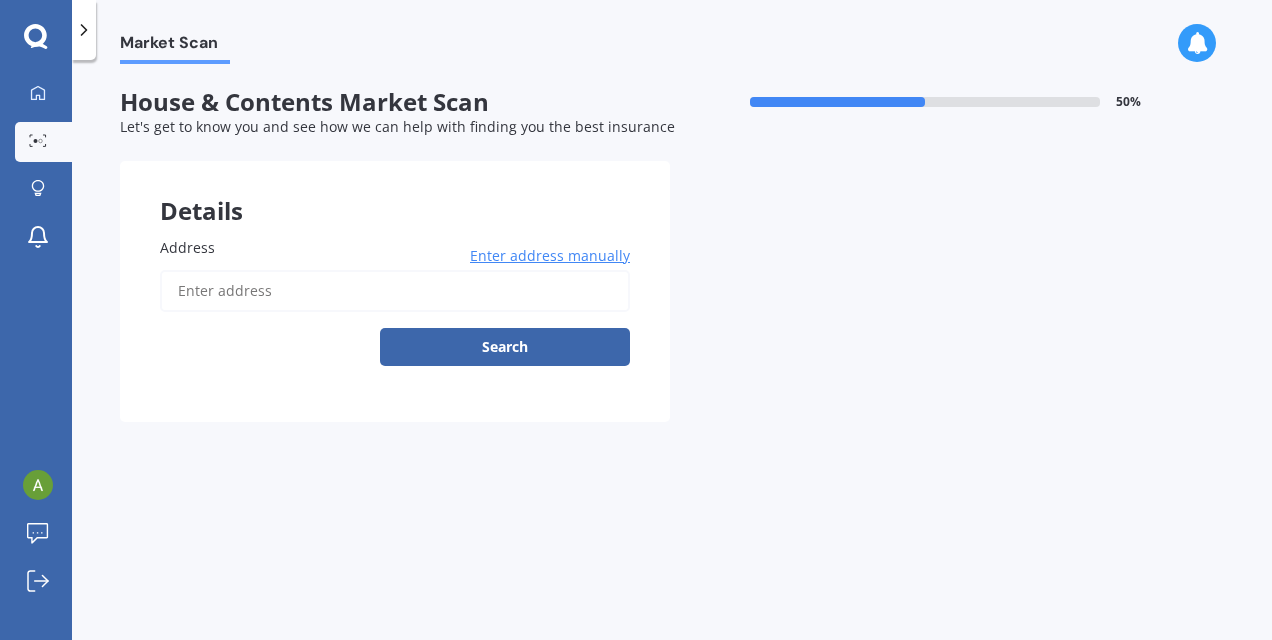 click on "Address" at bounding box center (395, 291) 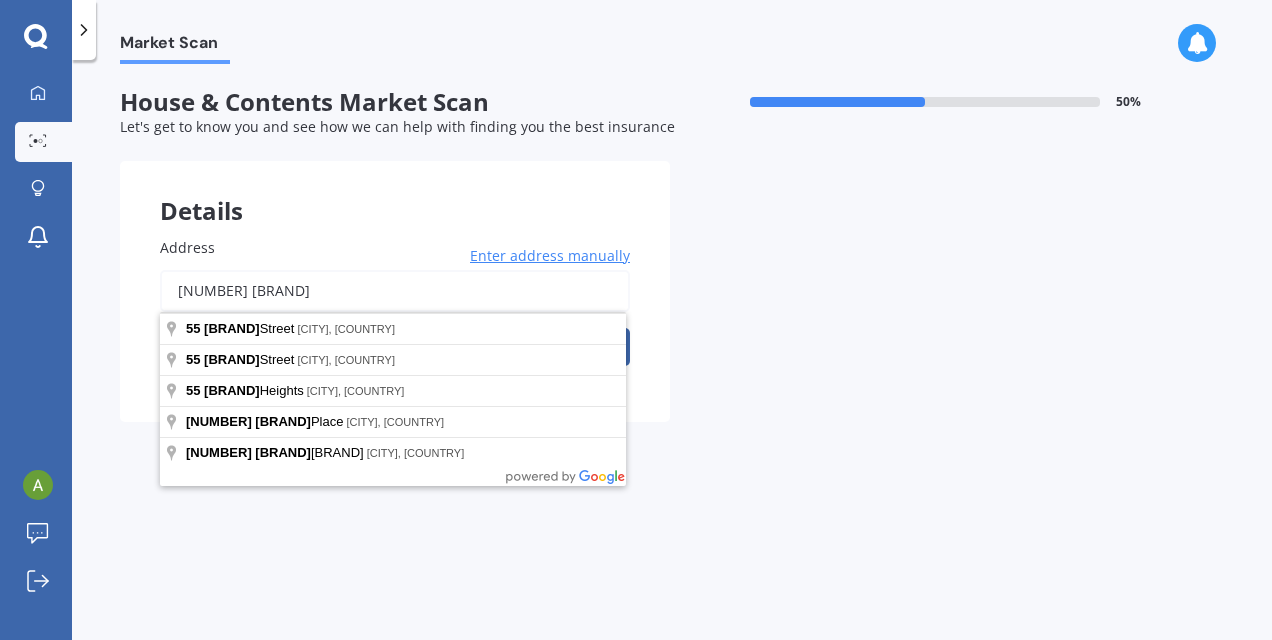 type on "[NUMBER] [BRAND]" 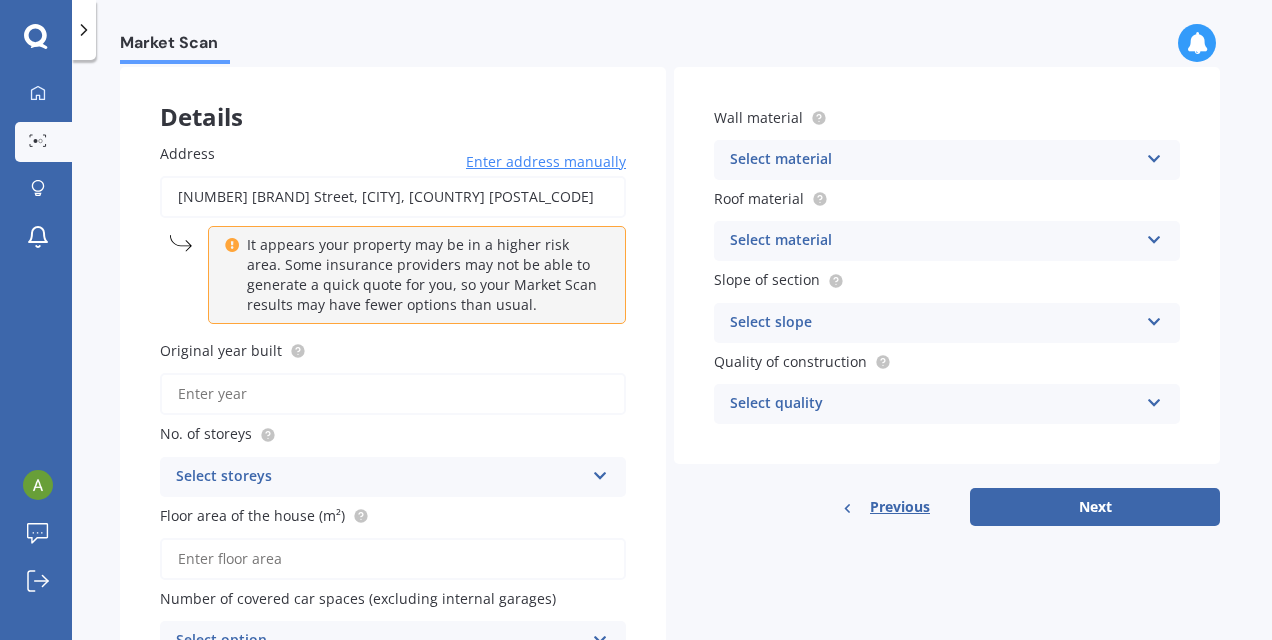 scroll, scrollTop: 208, scrollLeft: 0, axis: vertical 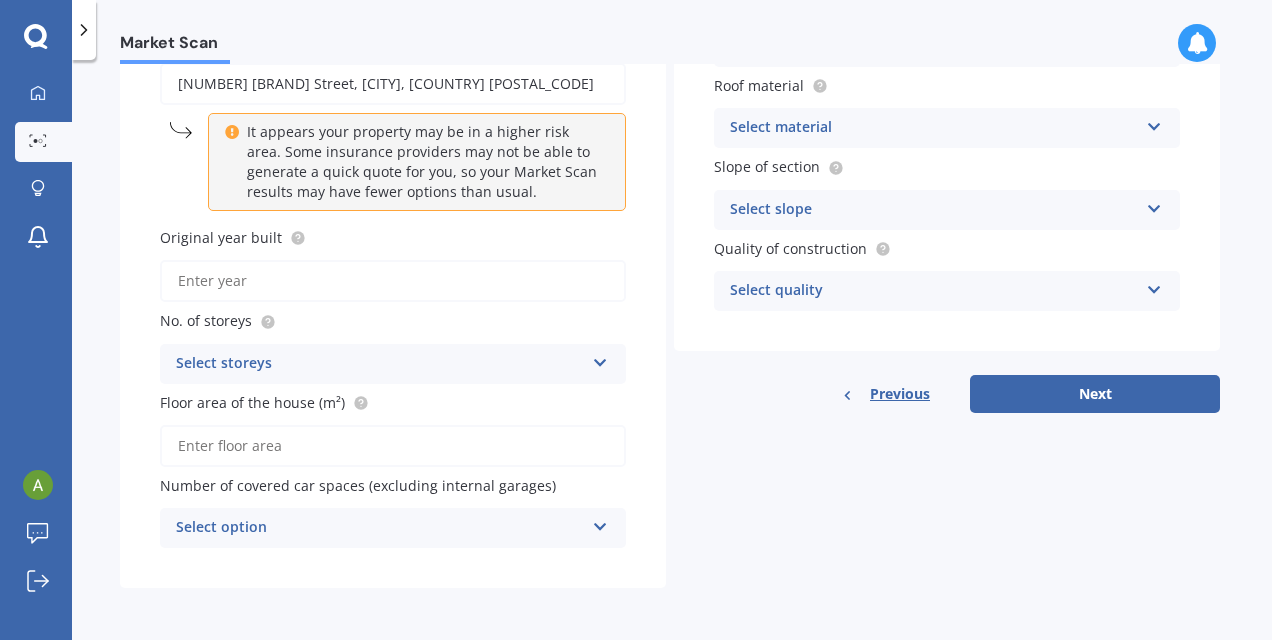 click on "Original year built" at bounding box center (393, 281) 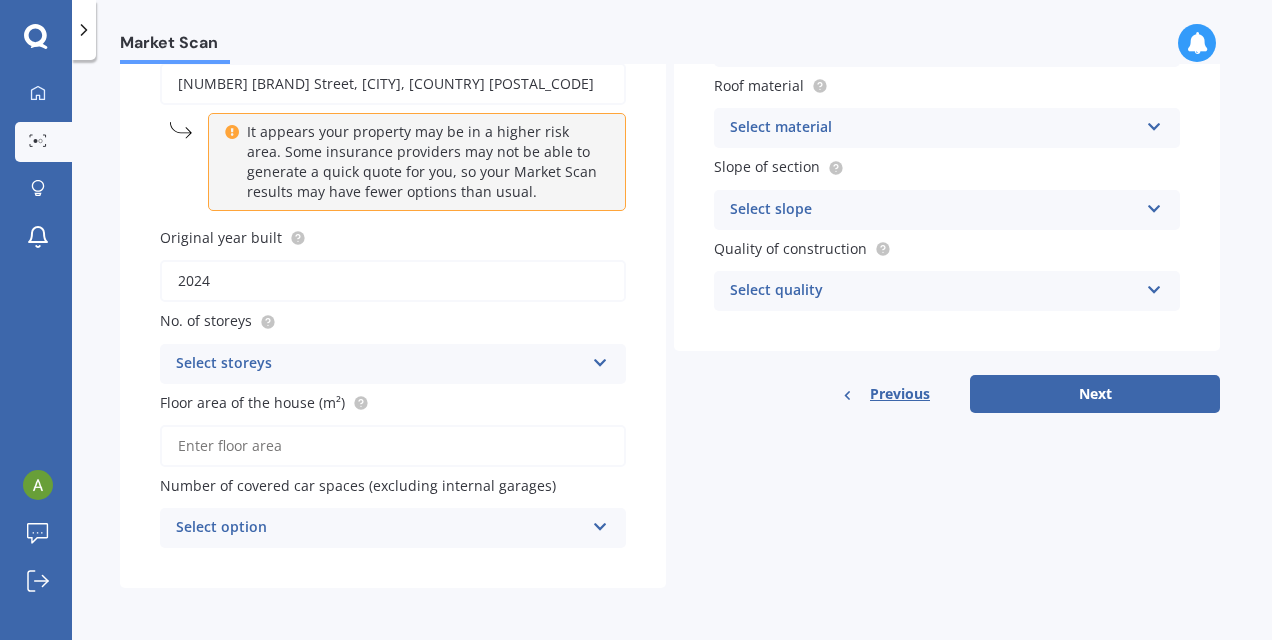 type on "2024" 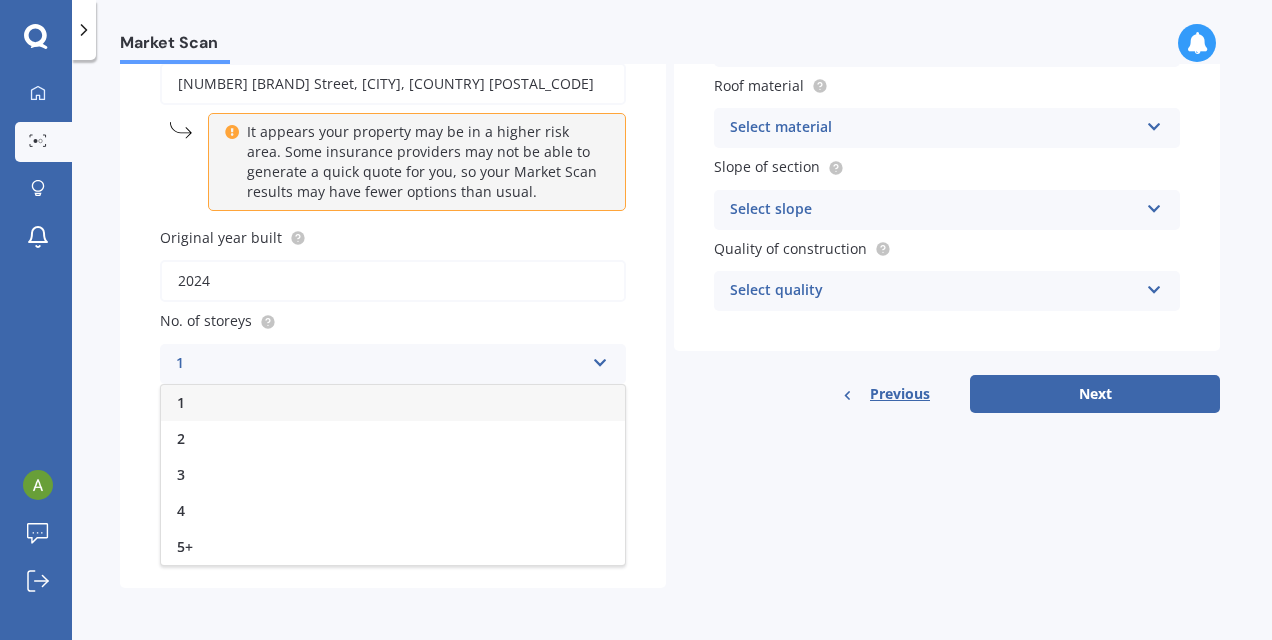 click on "2" at bounding box center (393, 439) 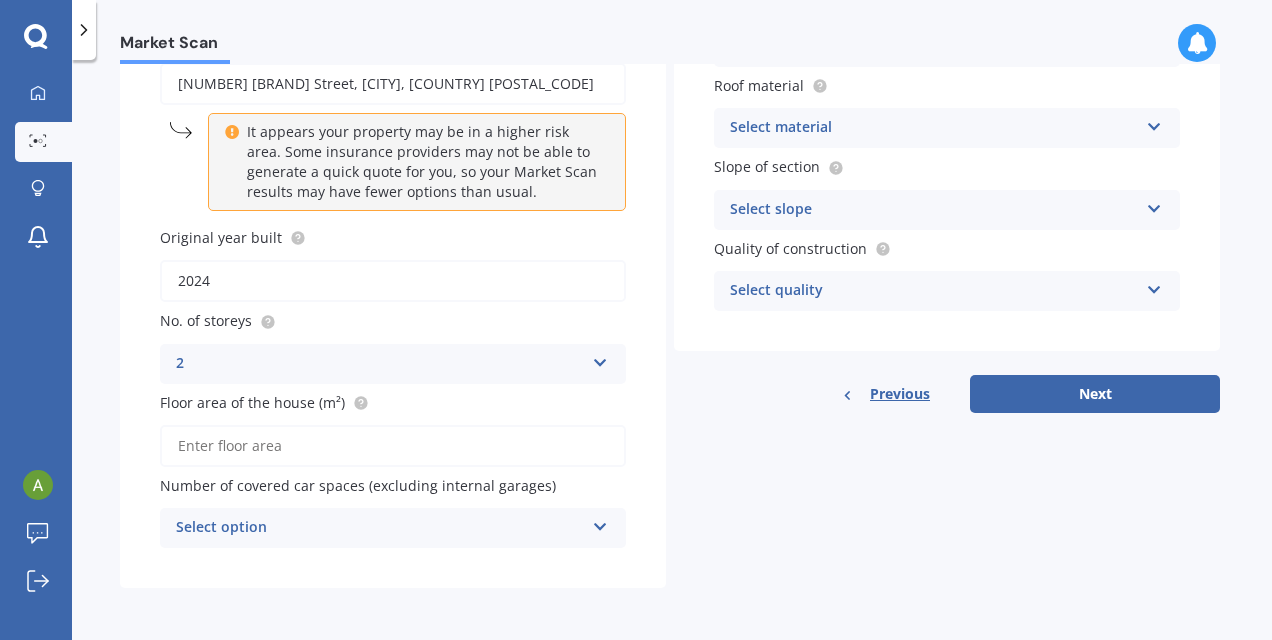 click on "Floor area of the house (m²)" at bounding box center (393, 446) 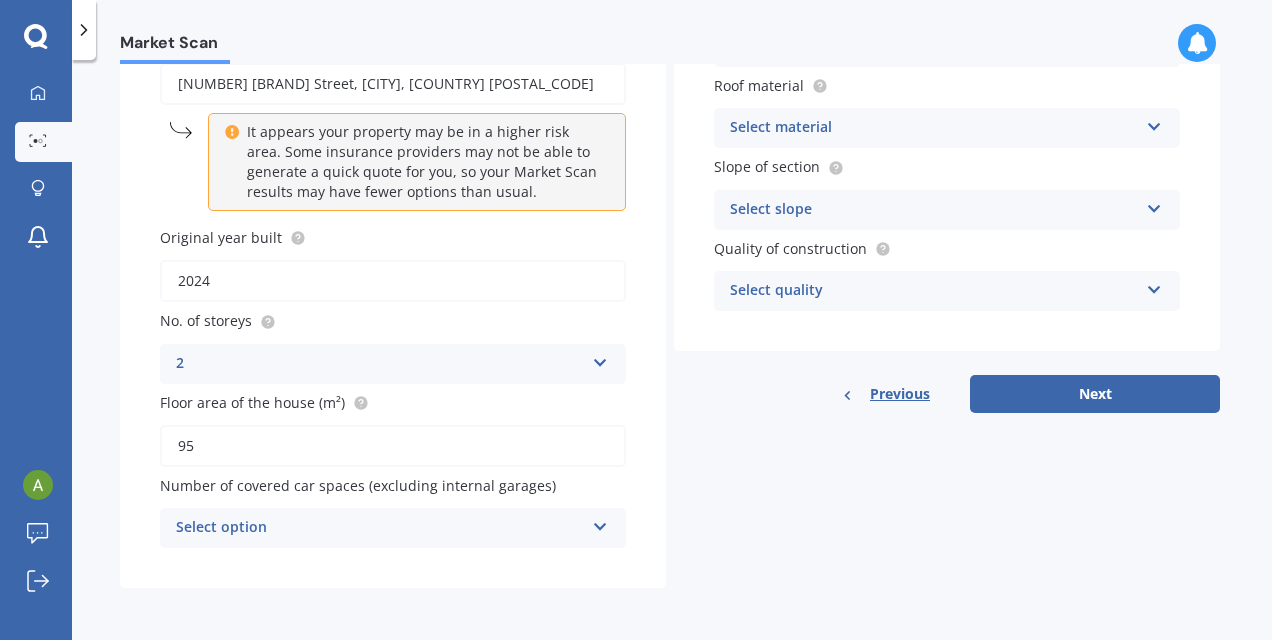 type on "95" 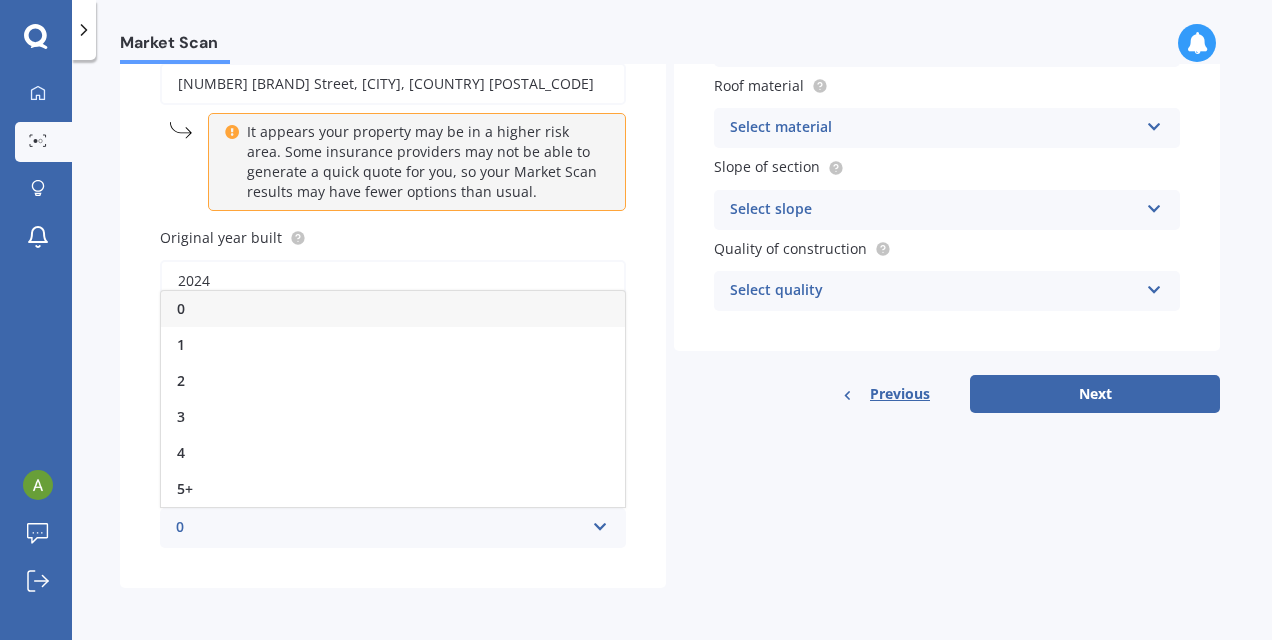 click on "0" at bounding box center [393, 309] 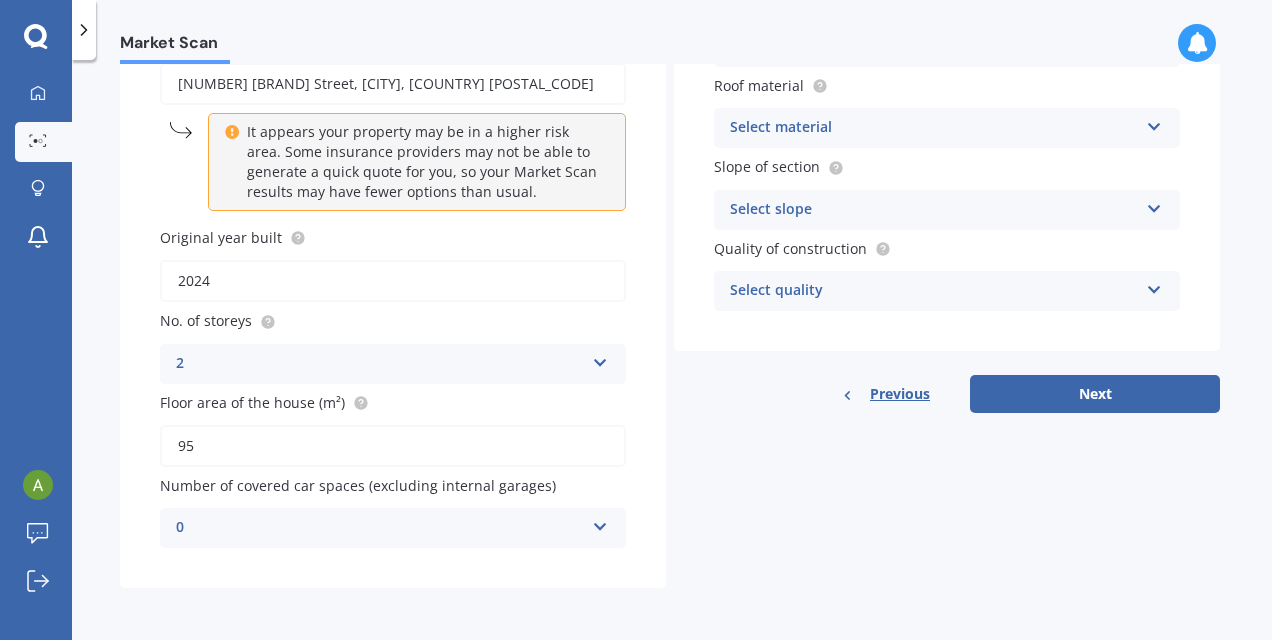scroll, scrollTop: 8, scrollLeft: 0, axis: vertical 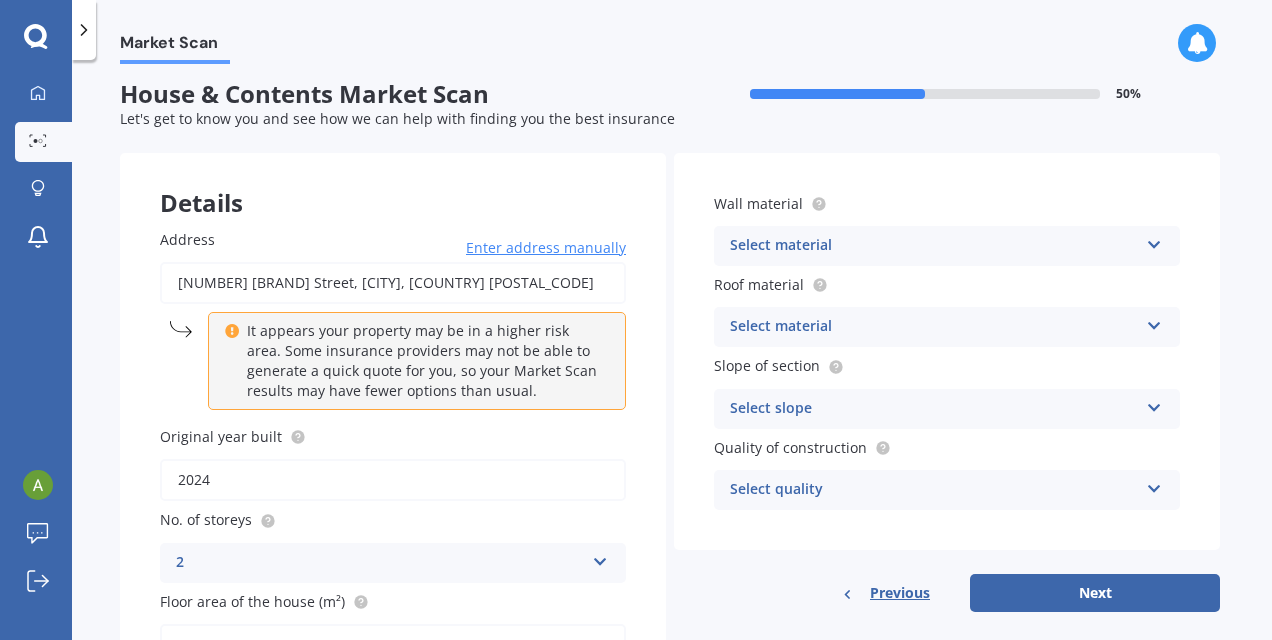 click on "Select material" at bounding box center [934, 246] 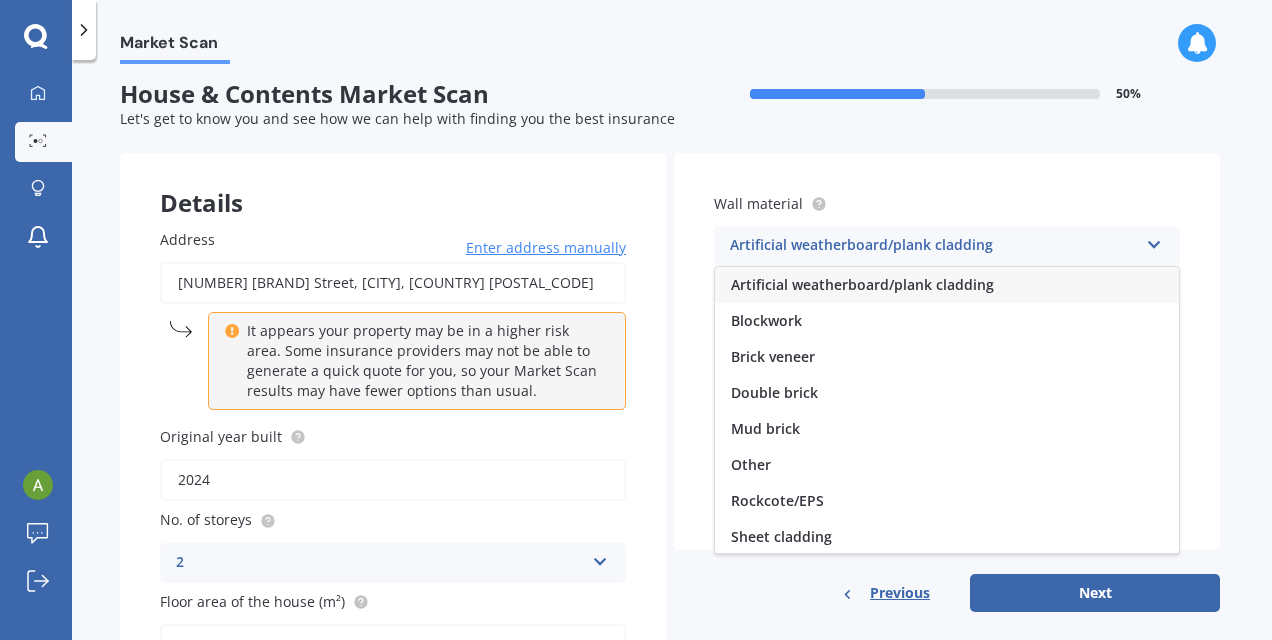 click on "Artificial weatherboard/plank cladding" at bounding box center (947, 285) 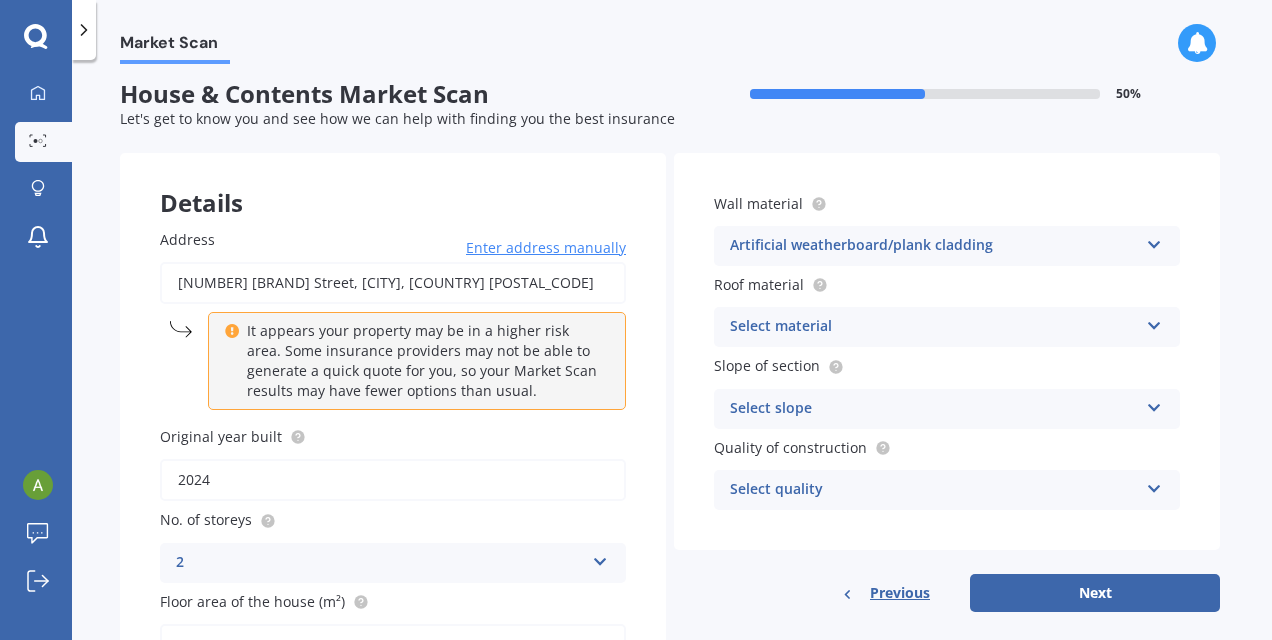 click on "Select material" at bounding box center [934, 327] 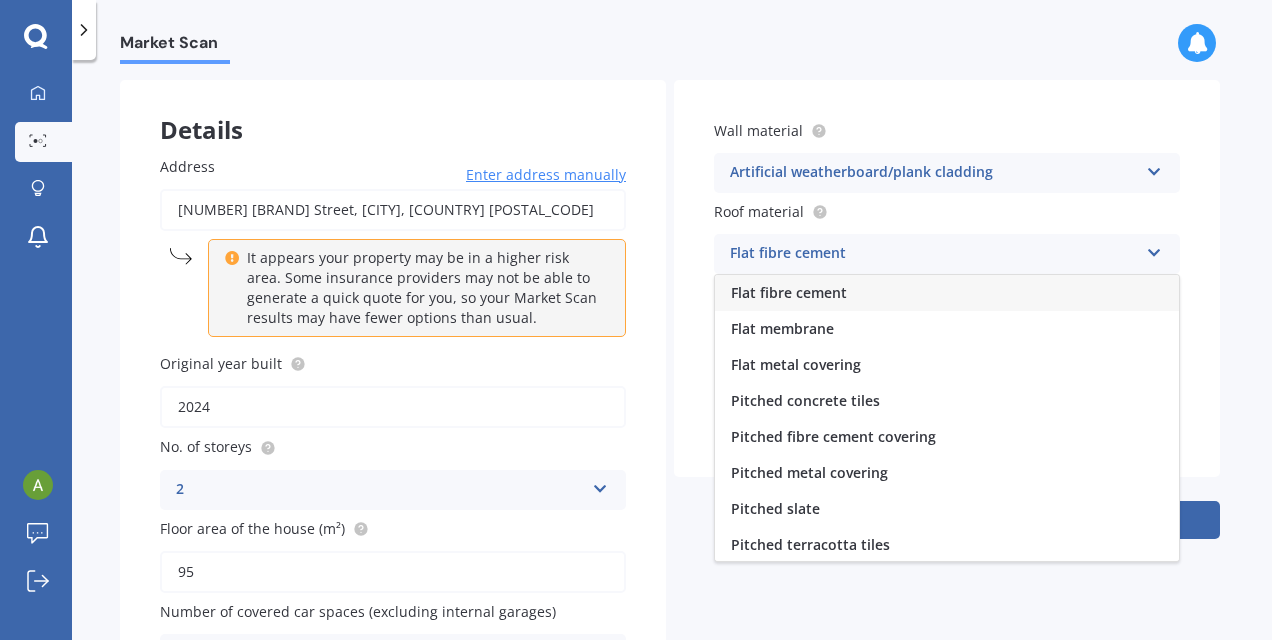 scroll, scrollTop: 108, scrollLeft: 0, axis: vertical 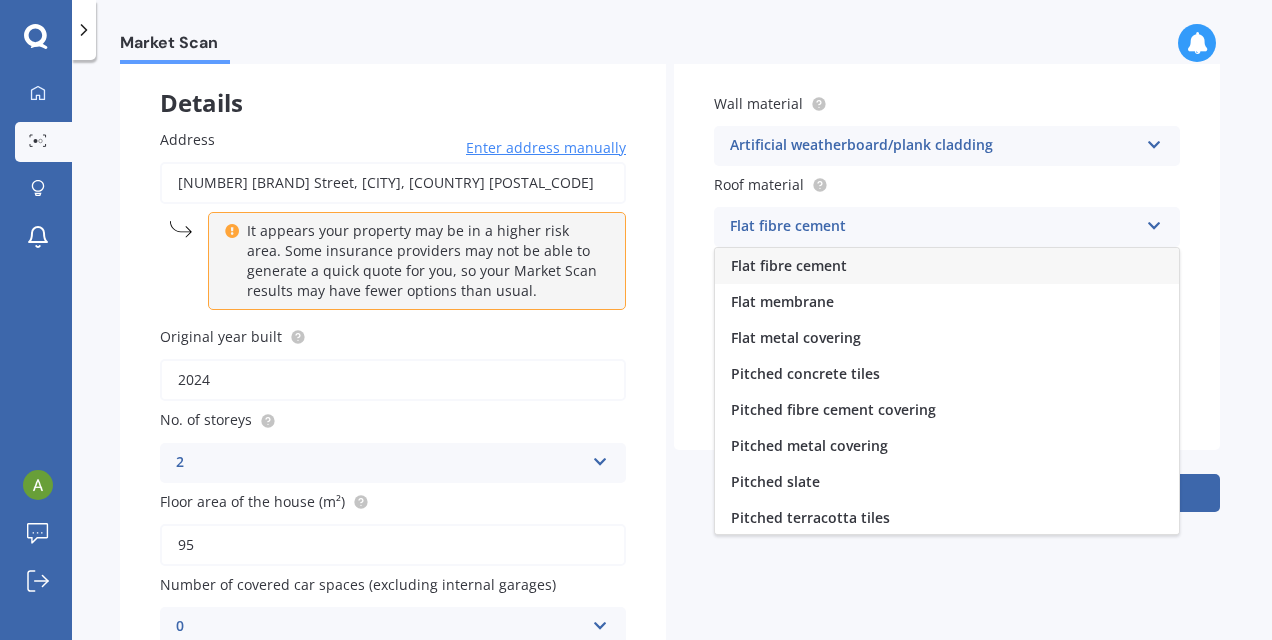 click on "Flat metal covering" at bounding box center [947, 338] 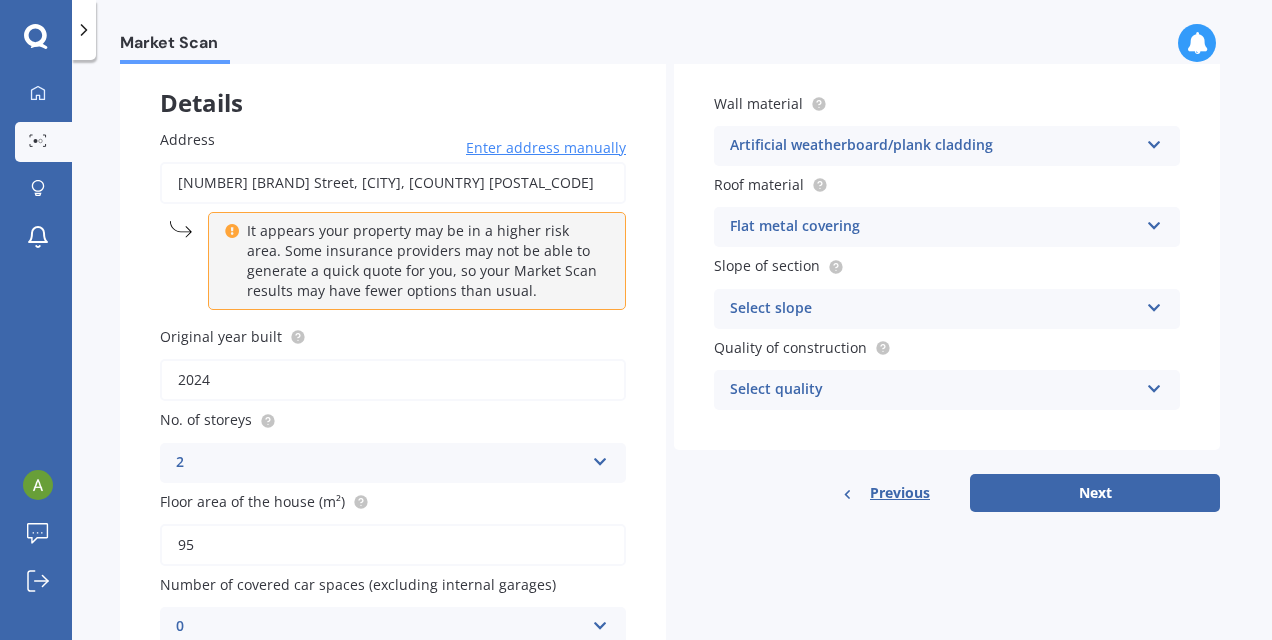 click on "Select slope" at bounding box center [934, 309] 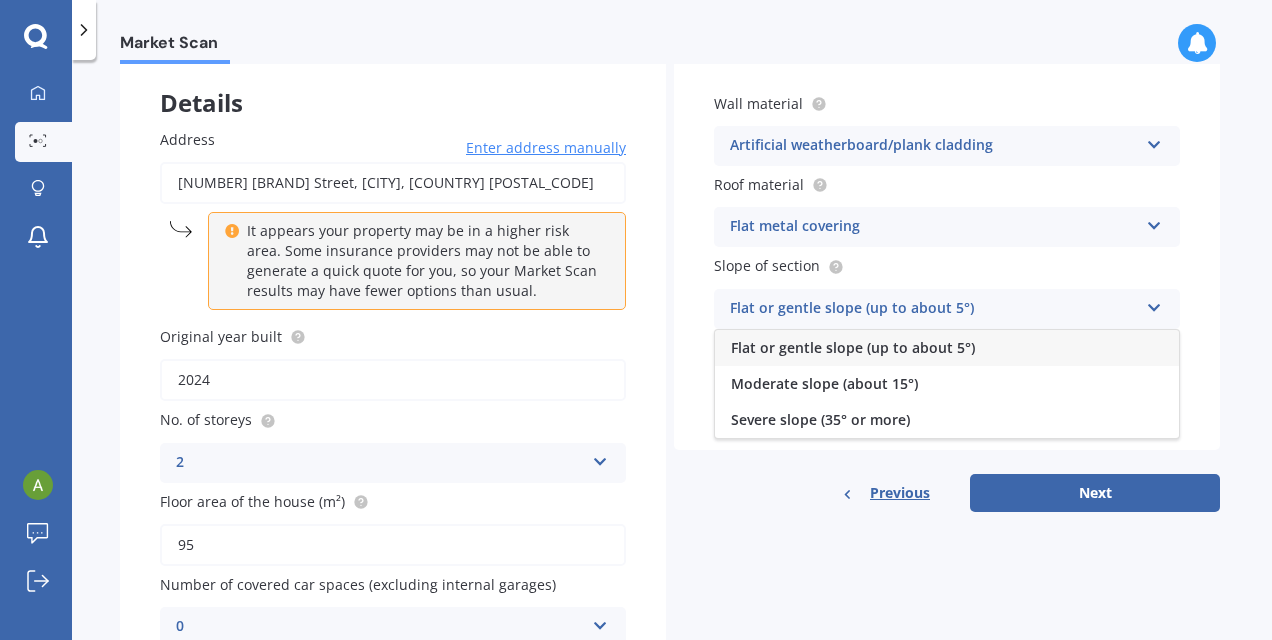 click on "Flat or gentle slope (up to about 5°)" at bounding box center [853, 347] 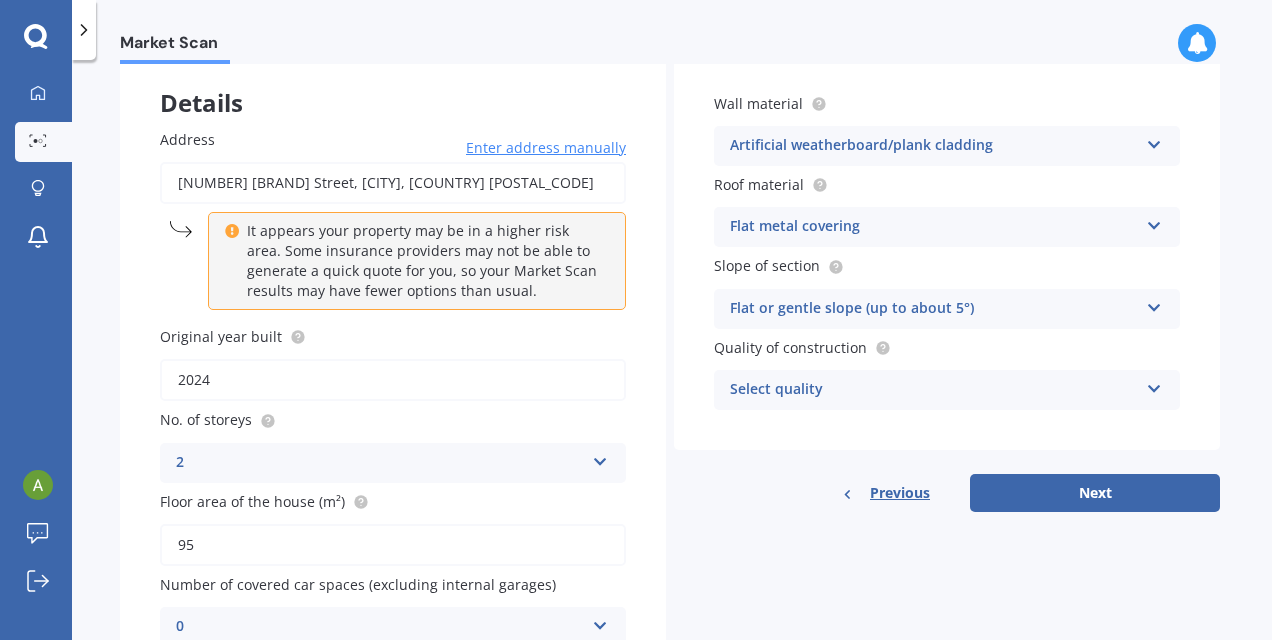 click on "Select quality" at bounding box center [934, 390] 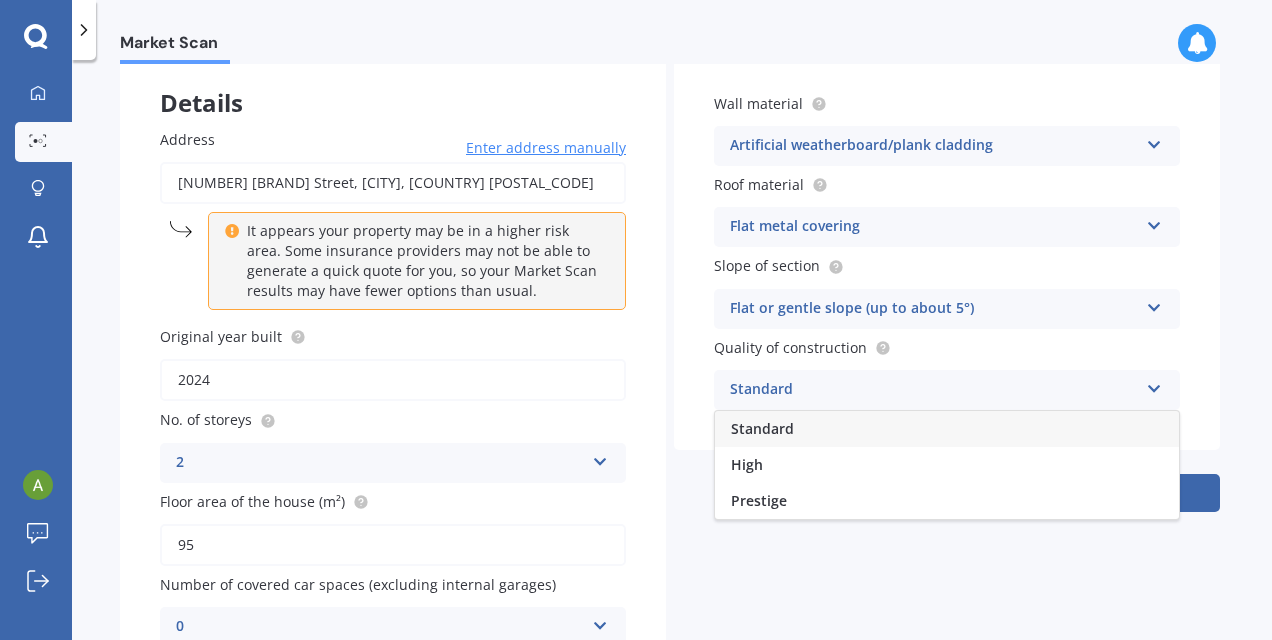 click on "High" at bounding box center [947, 465] 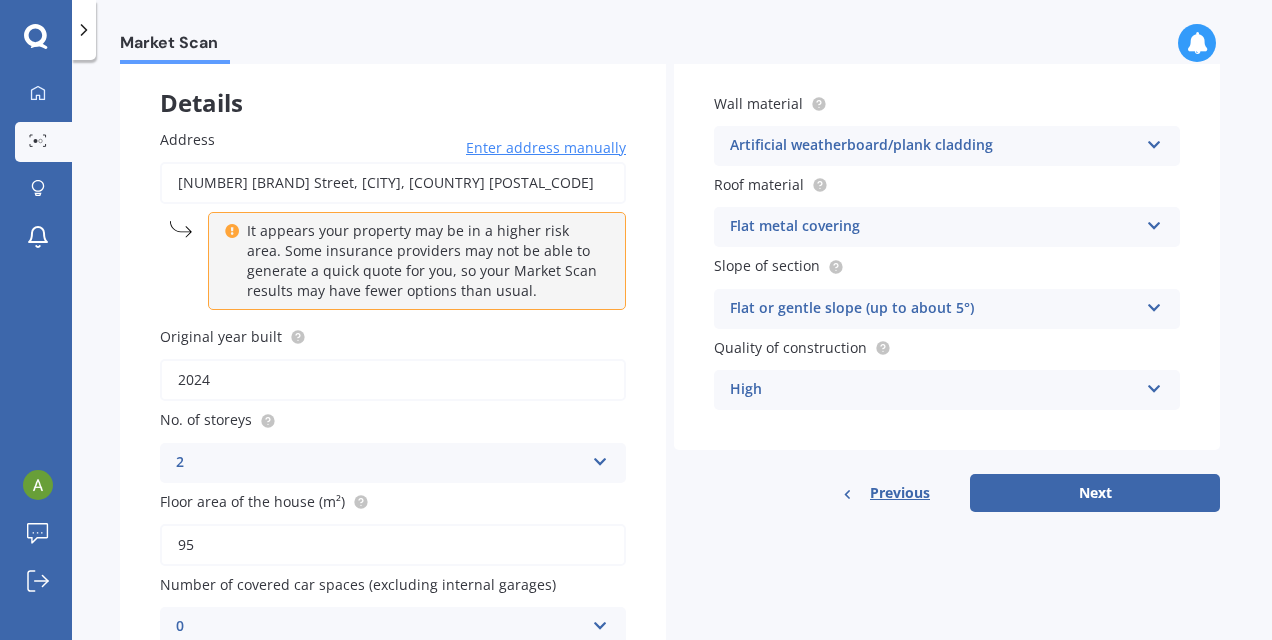 click on "Next" at bounding box center [1095, 493] 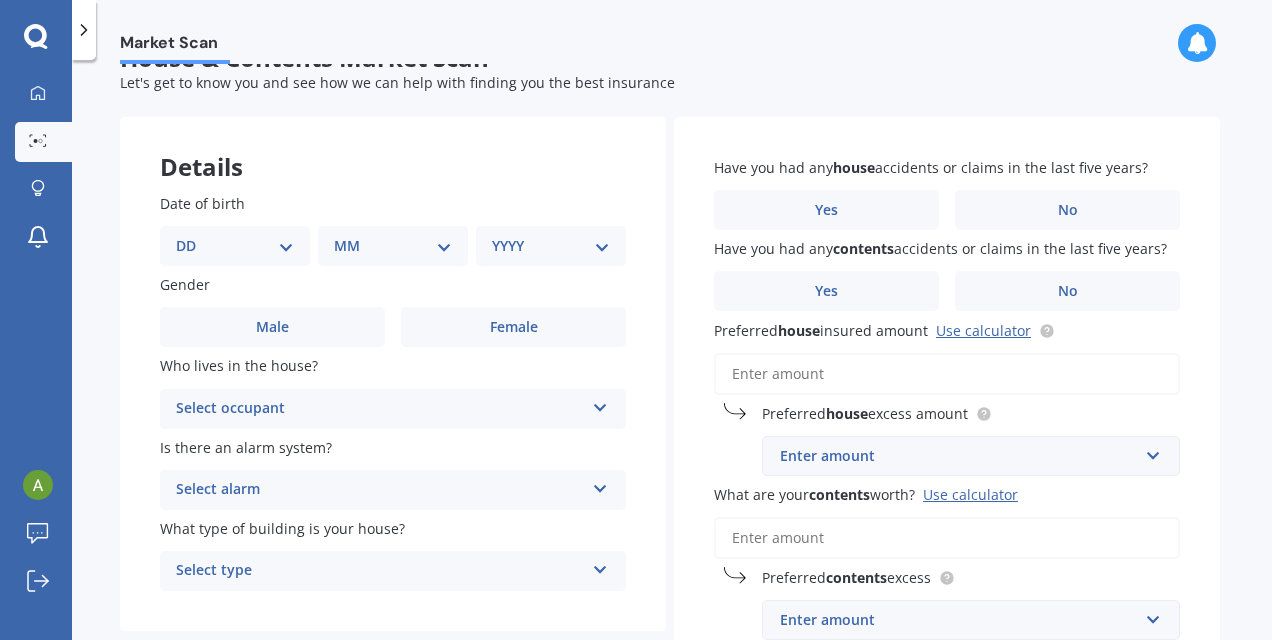 scroll, scrollTop: 0, scrollLeft: 0, axis: both 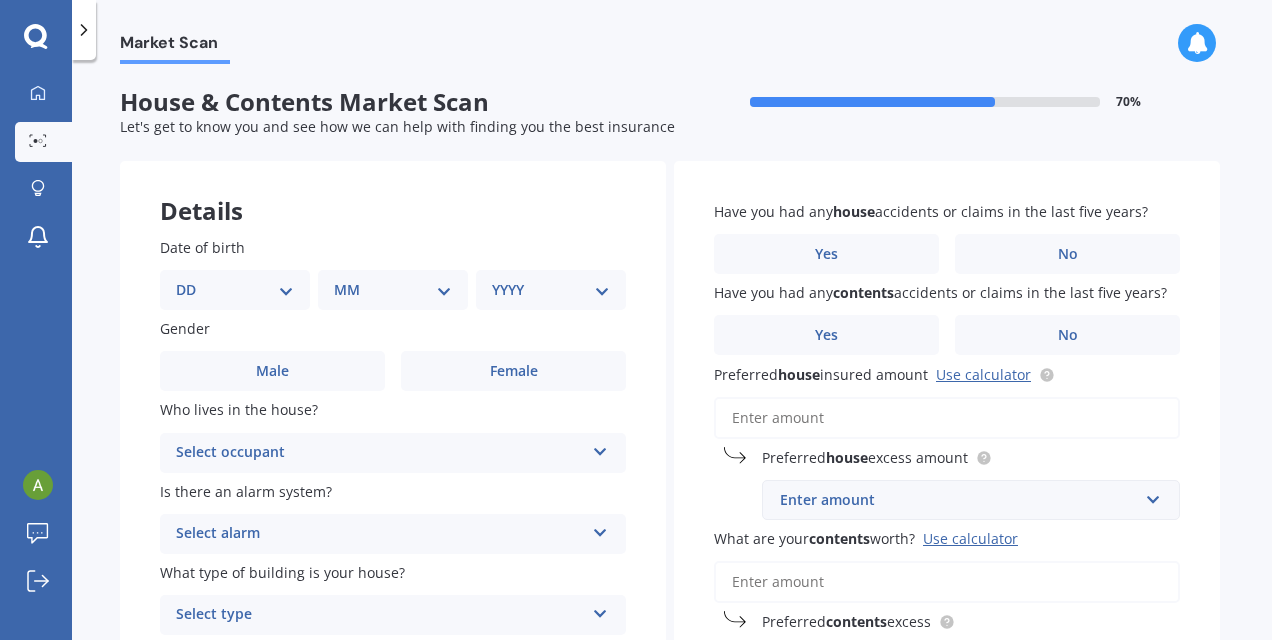 click on "DD 01 02 03 04 05 06 07 08 09 10 11 12 13 14 15 16 17 18 19 20 21 22 23 24 25 26 27 28 29 30 31" at bounding box center [235, 290] 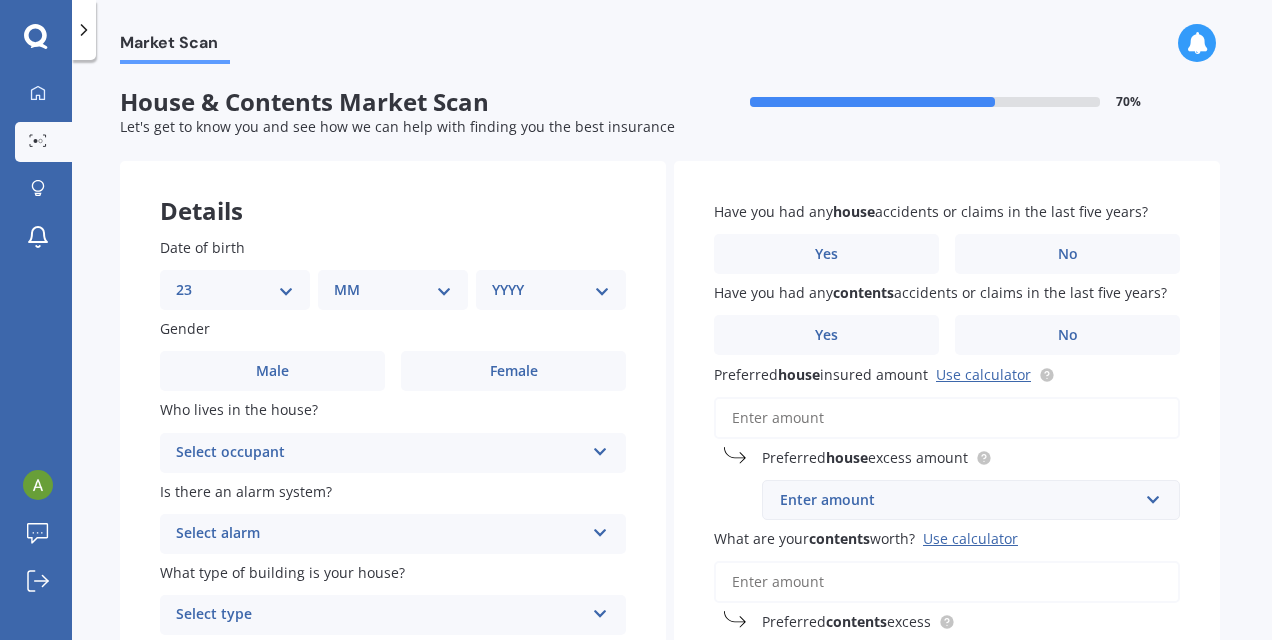 click on "DD 01 02 03 04 05 06 07 08 09 10 11 12 13 14 15 16 17 18 19 20 21 22 23 24 25 26 27 28 29 30 31" at bounding box center [235, 290] 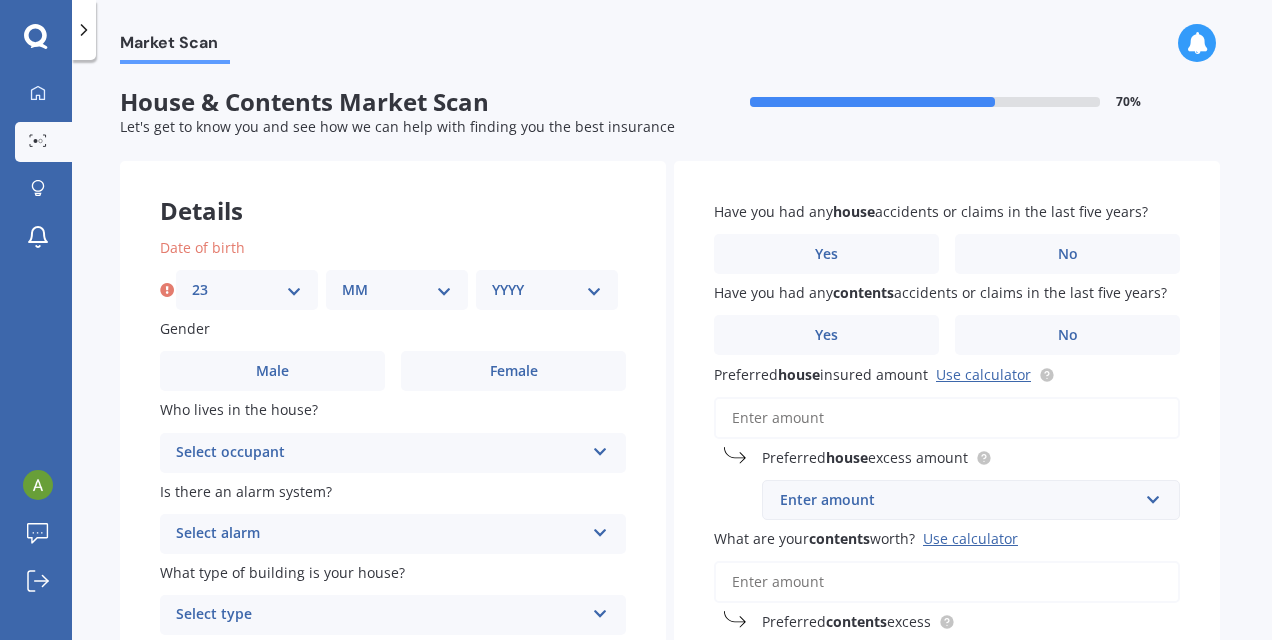 click on "MM 01 02 03 04 05 06 07 08 09 10 11 12" at bounding box center [397, 290] 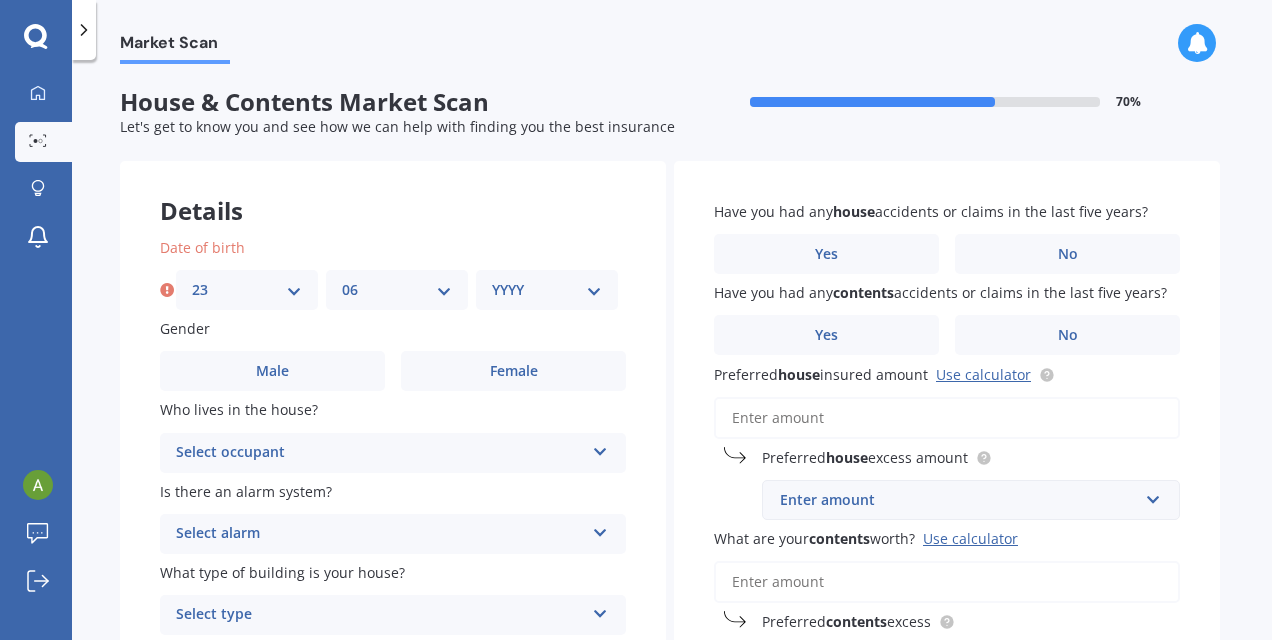 click on "MM 01 02 03 04 05 06 07 08 09 10 11 12" at bounding box center (397, 290) 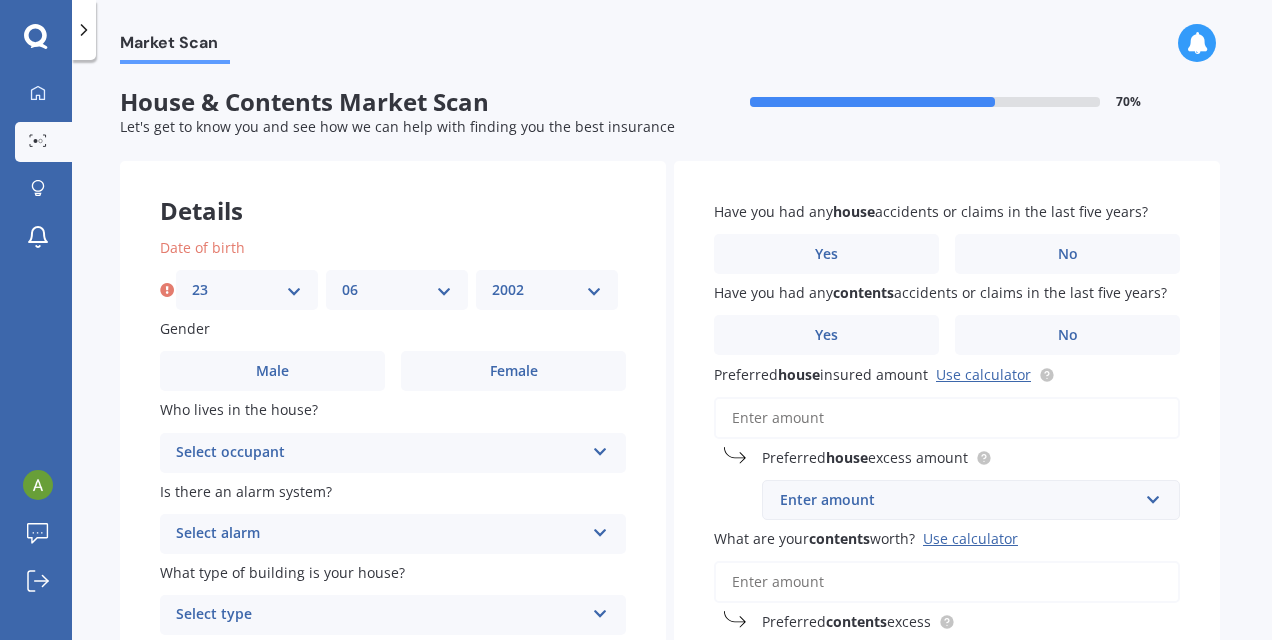 click on "YYYY 2009 2008 2007 2006 2005 2004 2003 2002 2001 2000 1999 1998 1997 1996 1995 1994 1993 1992 1991 1990 1989 1988 1987 1986 1985 1984 1983 1982 1981 1980 1979 1978 1977 1976 1975 1974 1973 1972 1971 1970 1969 1968 1967 1966 1965 1964 1963 1962 1961 1960 1959 1958 1957 1956 1955 1954 1953 1952 1951 1950 1949 1948 1947 1946 1945 1944 1943 1942 1941 1940 1939 1938 1937 1936 1935 1934 1933 1932 1931 1930 1929 1928 1927 1926 1925 1924 1923 1922 1921 1920 1919 1918 1917 1916 1915 1914 1913 1912 1911 1910" at bounding box center [547, 290] 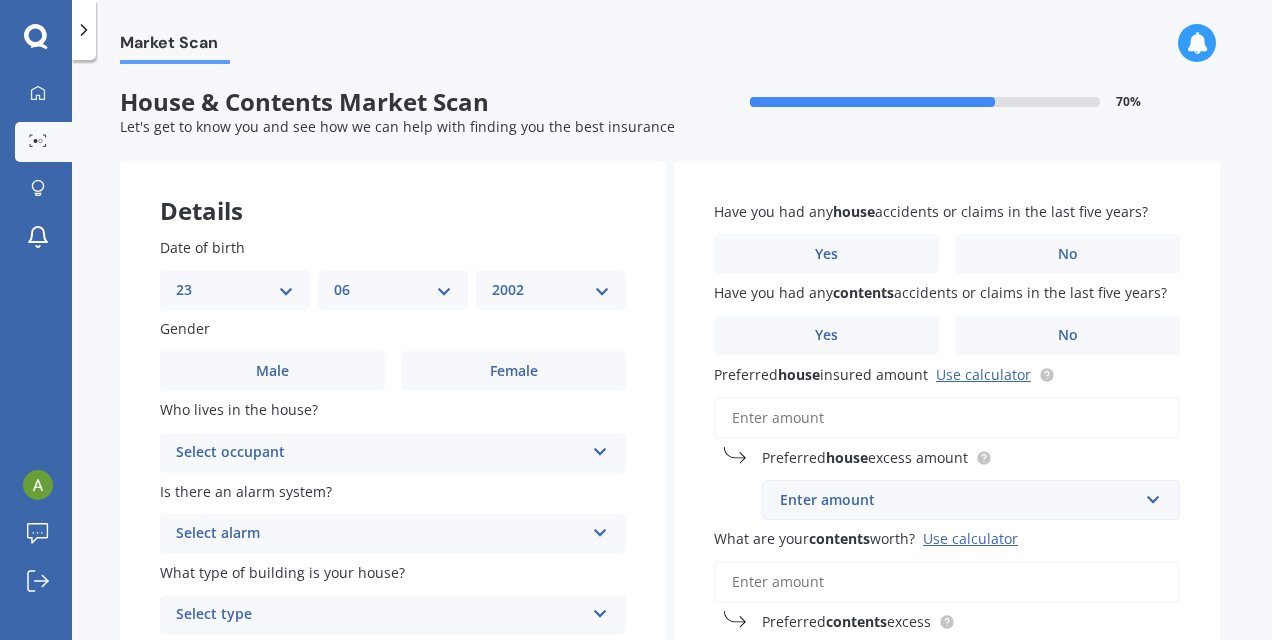 click on "Male" at bounding box center (272, 371) 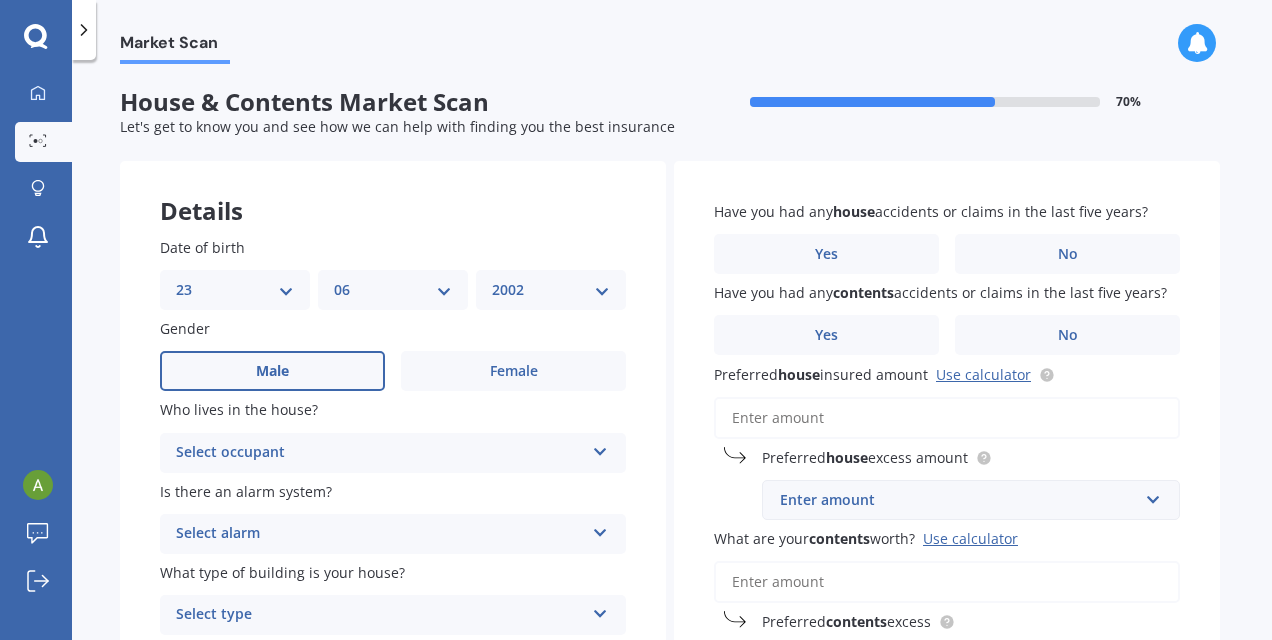 click on "Select occupant" at bounding box center [380, 453] 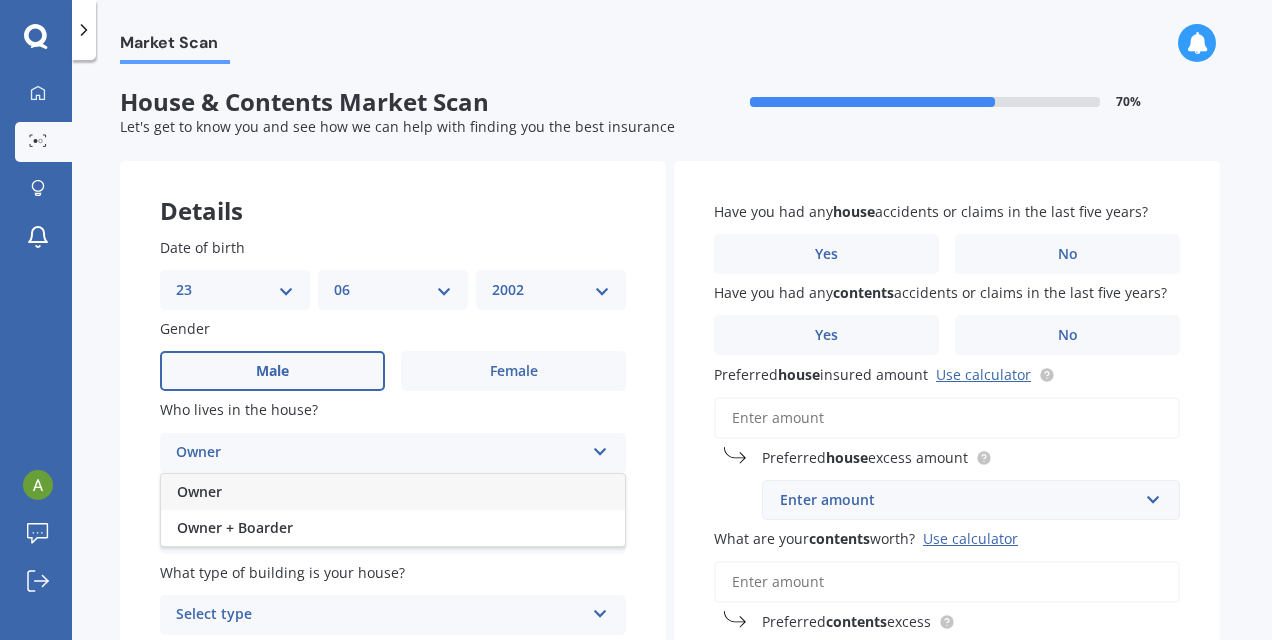 click on "Owner" at bounding box center [393, 492] 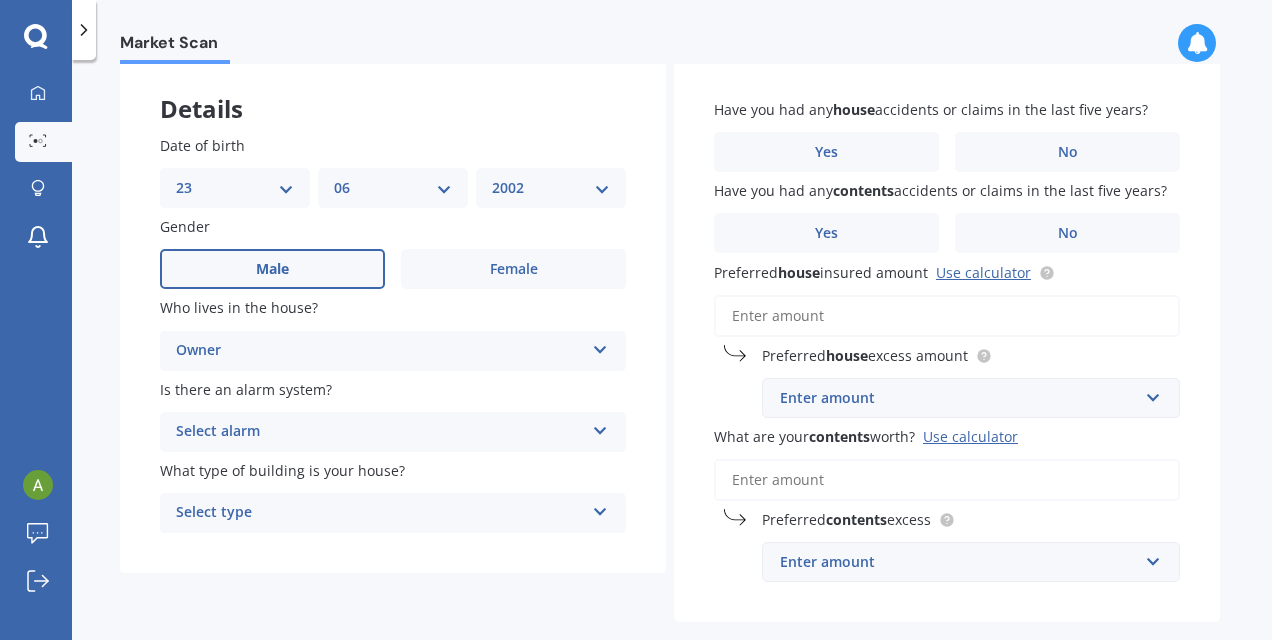 scroll, scrollTop: 200, scrollLeft: 0, axis: vertical 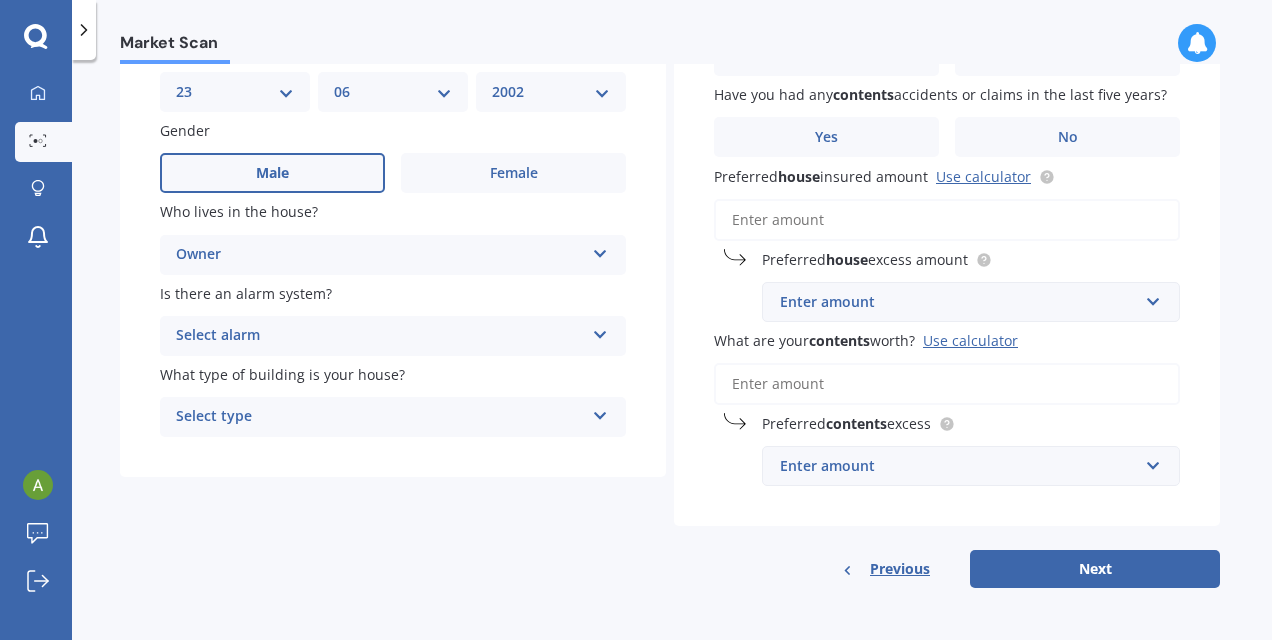 click on "Select alarm" at bounding box center [380, 336] 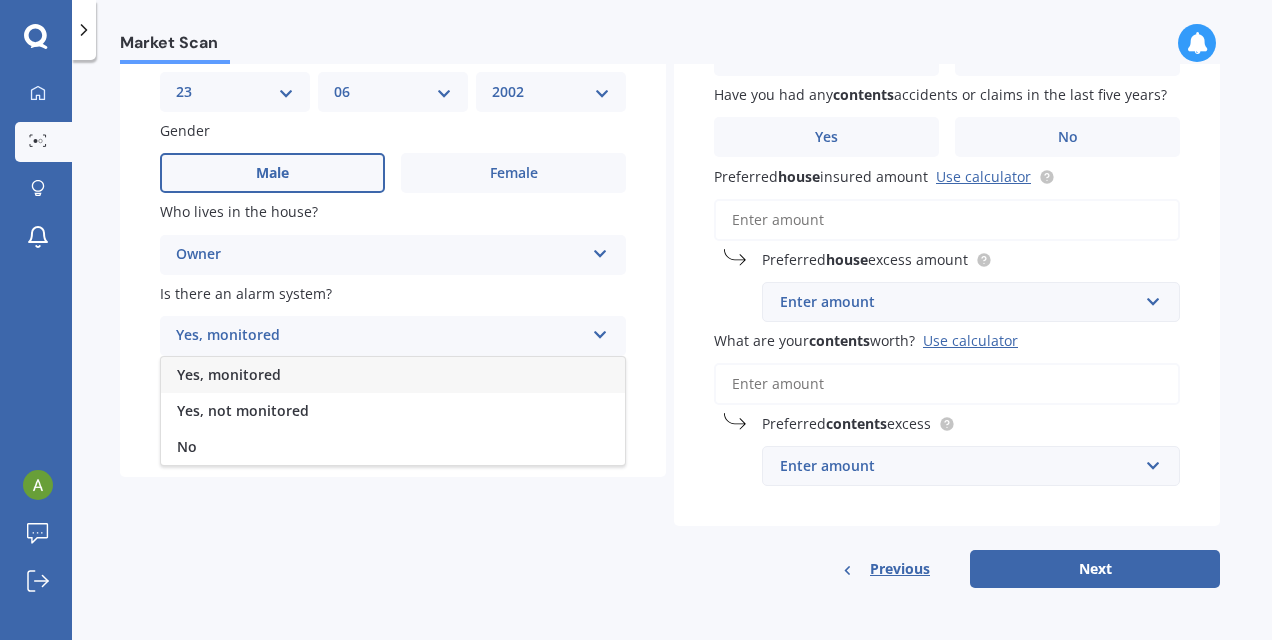 click on "No" at bounding box center (393, 447) 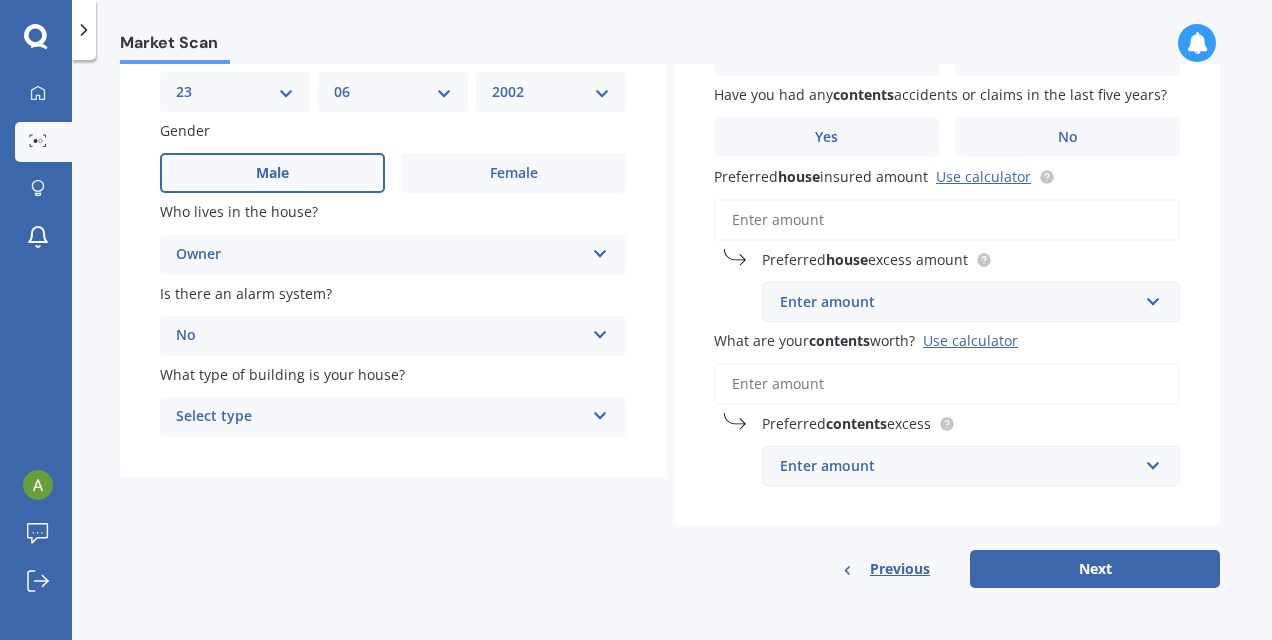 click on "Select type Freestanding Multi-unit (in a block of 6 or less) Multi-unit (in a block of 7-10)" at bounding box center (393, 255) 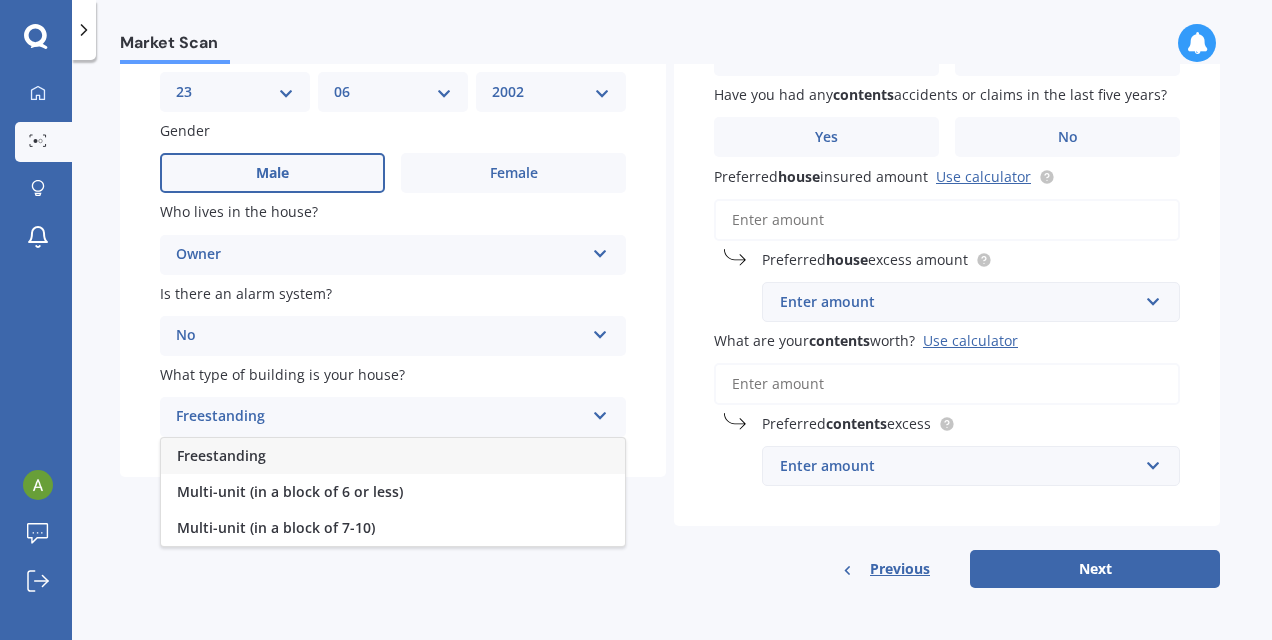 click on "Multi-unit (in a block of 6 or less)" at bounding box center (221, 455) 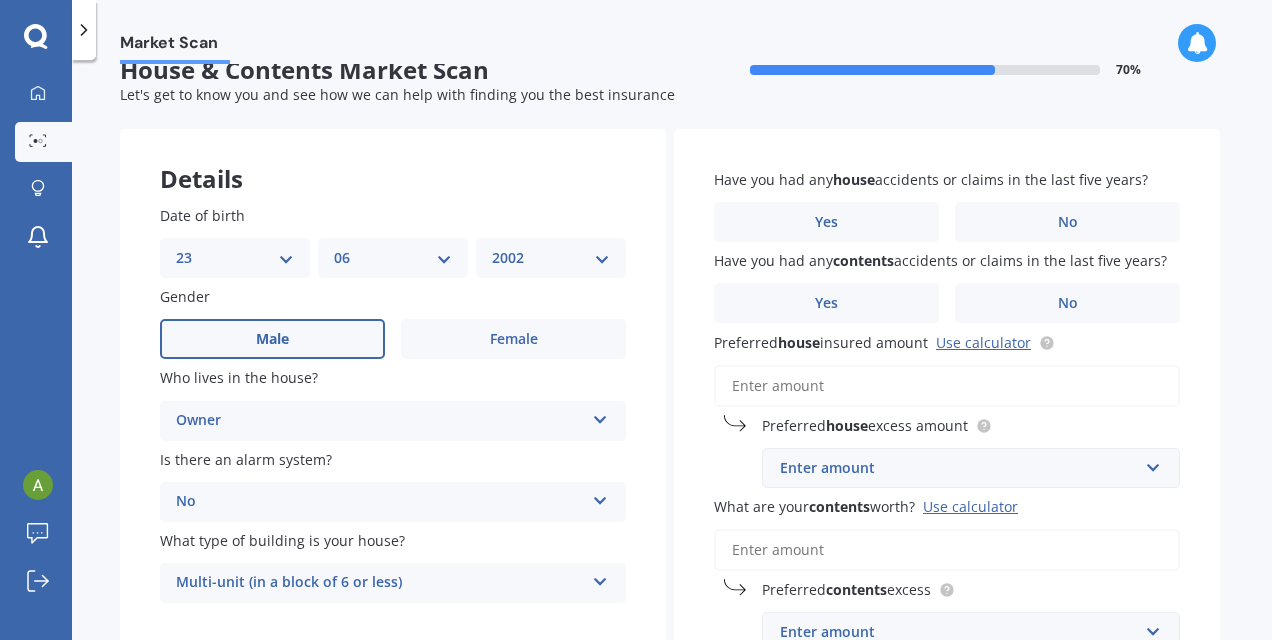 scroll, scrollTop: 0, scrollLeft: 0, axis: both 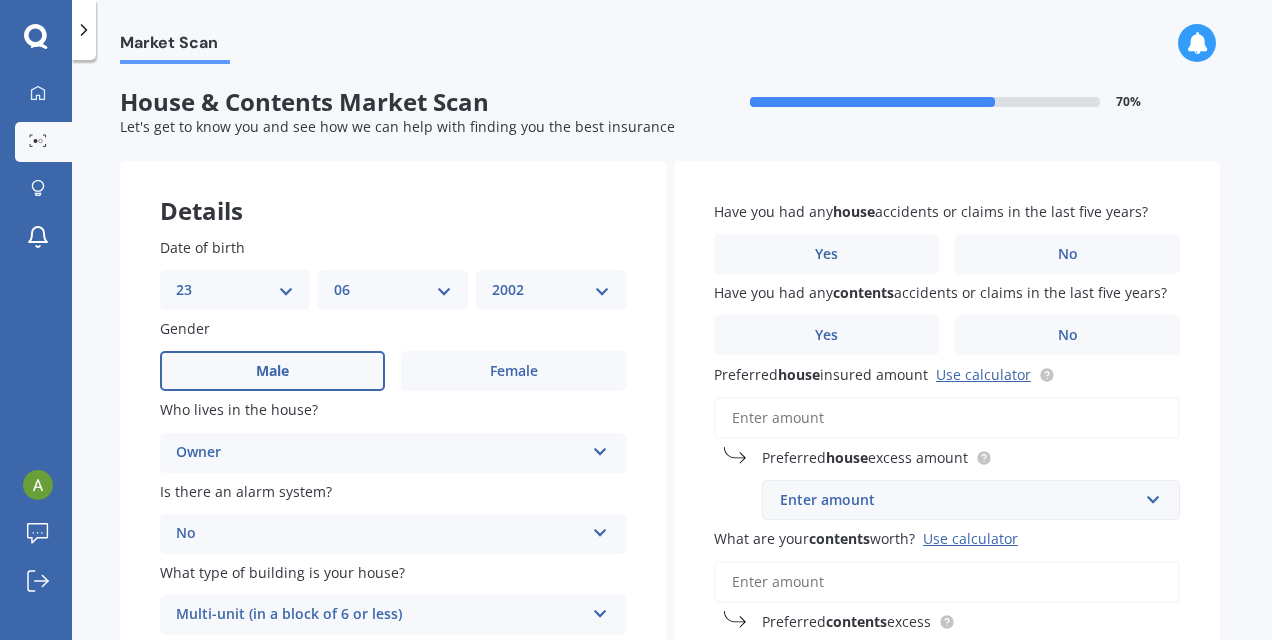 click on "Have you had any house accidents or claims in the last five years? Yes No" at bounding box center (393, 273) 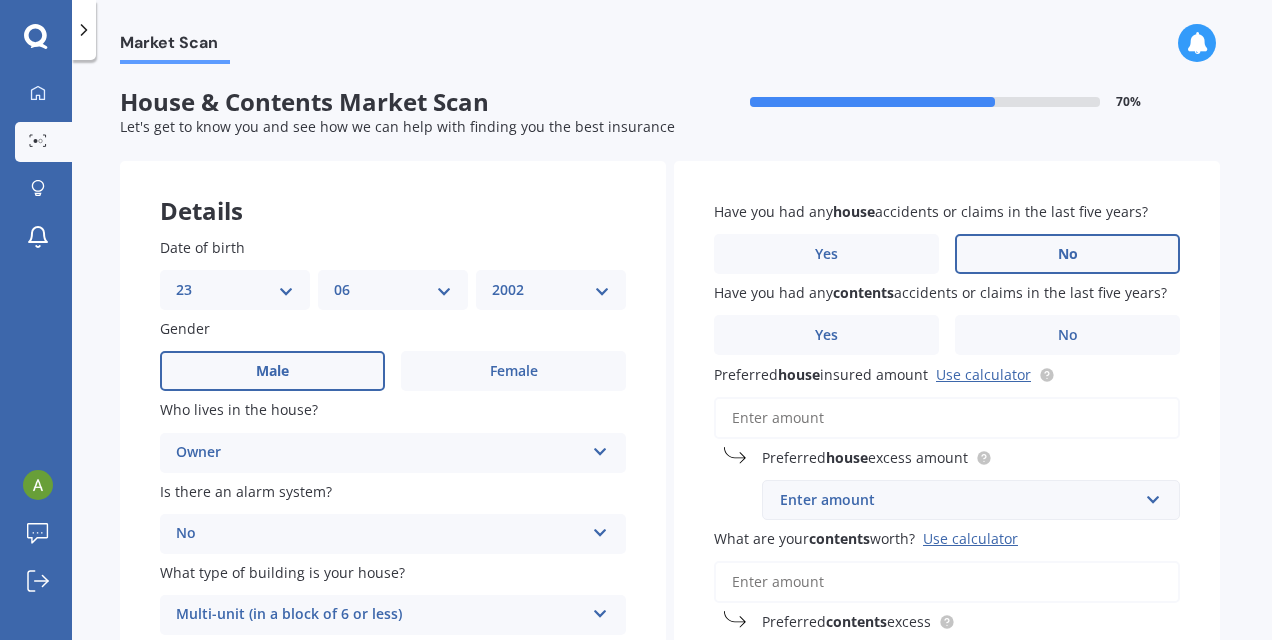 click on "No" at bounding box center [513, 371] 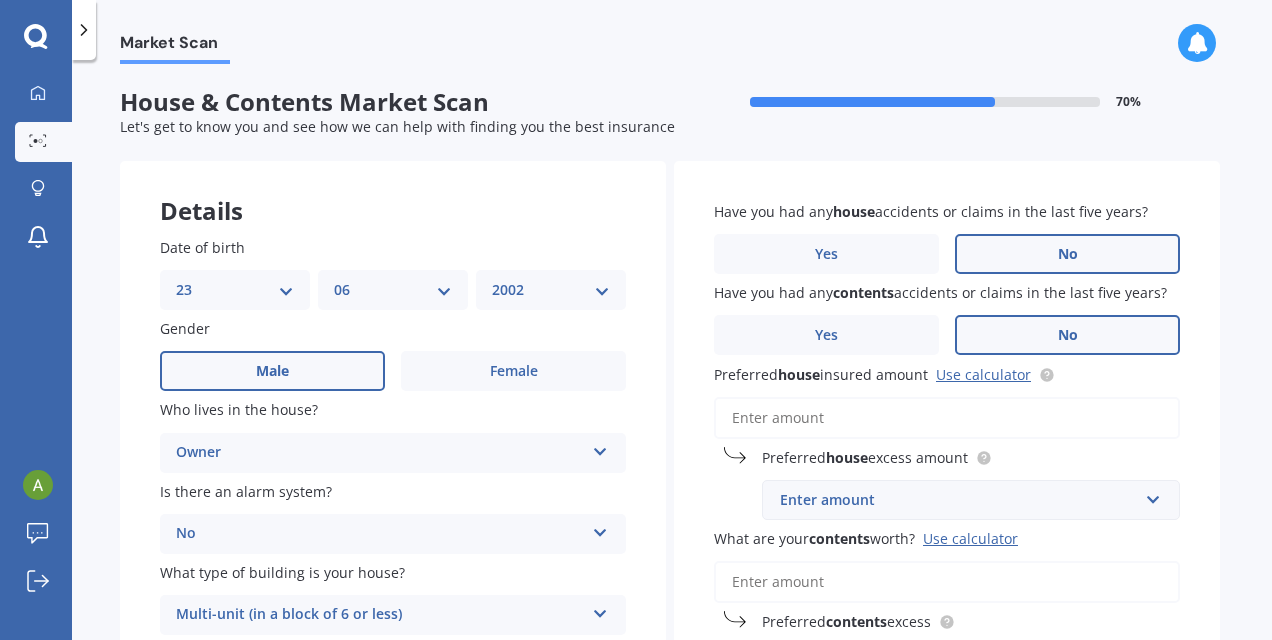 click on "Preferred  house  insured amount Use calculator" at bounding box center [947, 418] 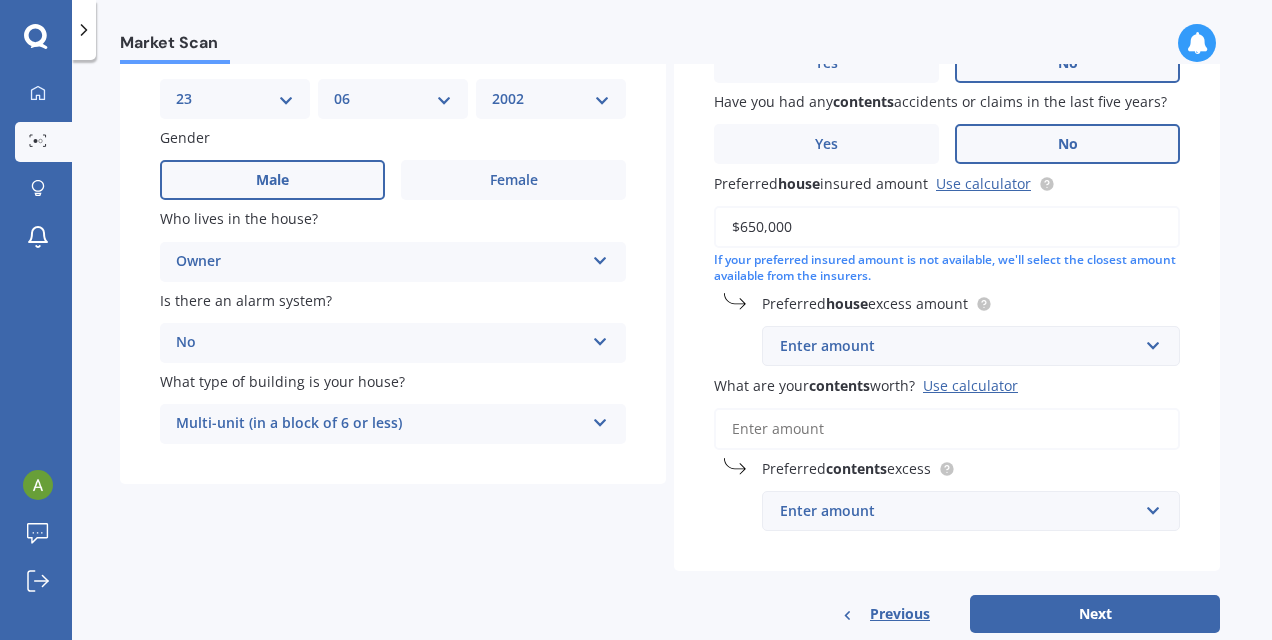 scroll, scrollTop: 200, scrollLeft: 0, axis: vertical 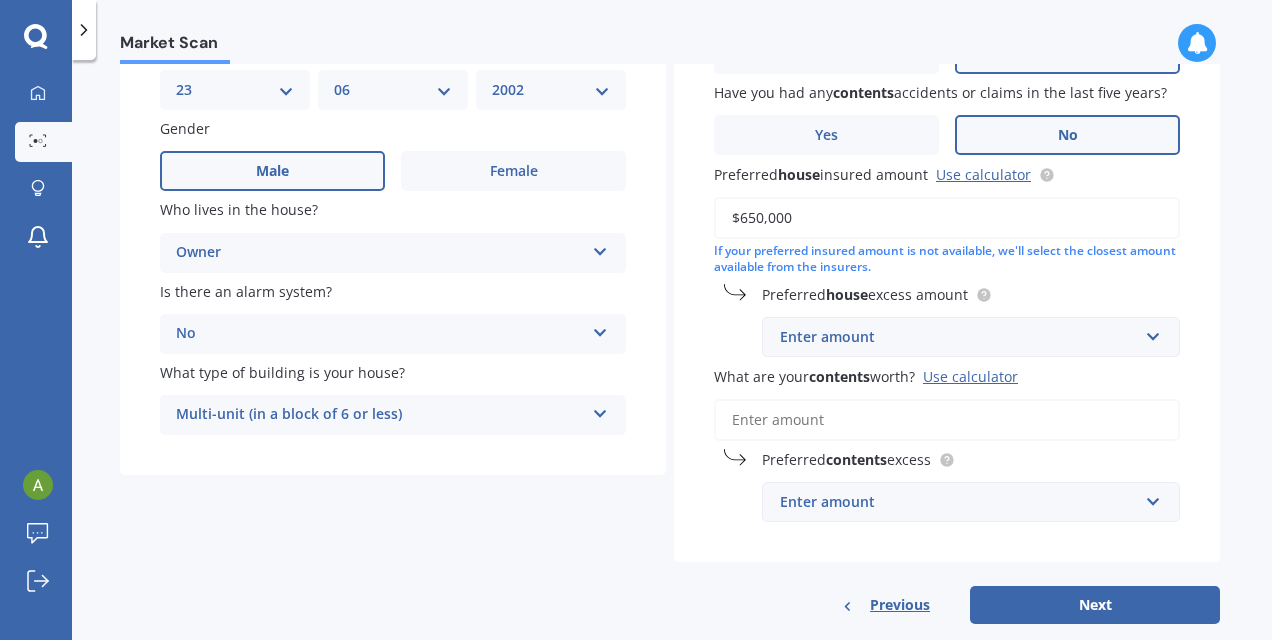 type on "$650,000" 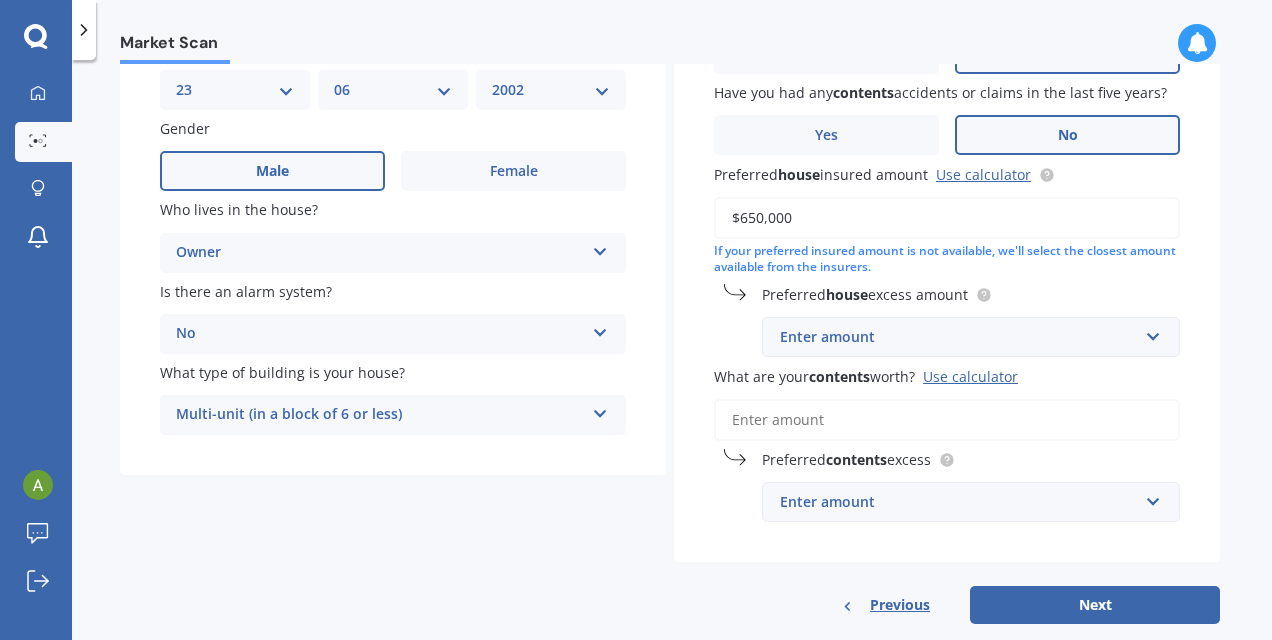 click on "Enter amount" at bounding box center (959, 337) 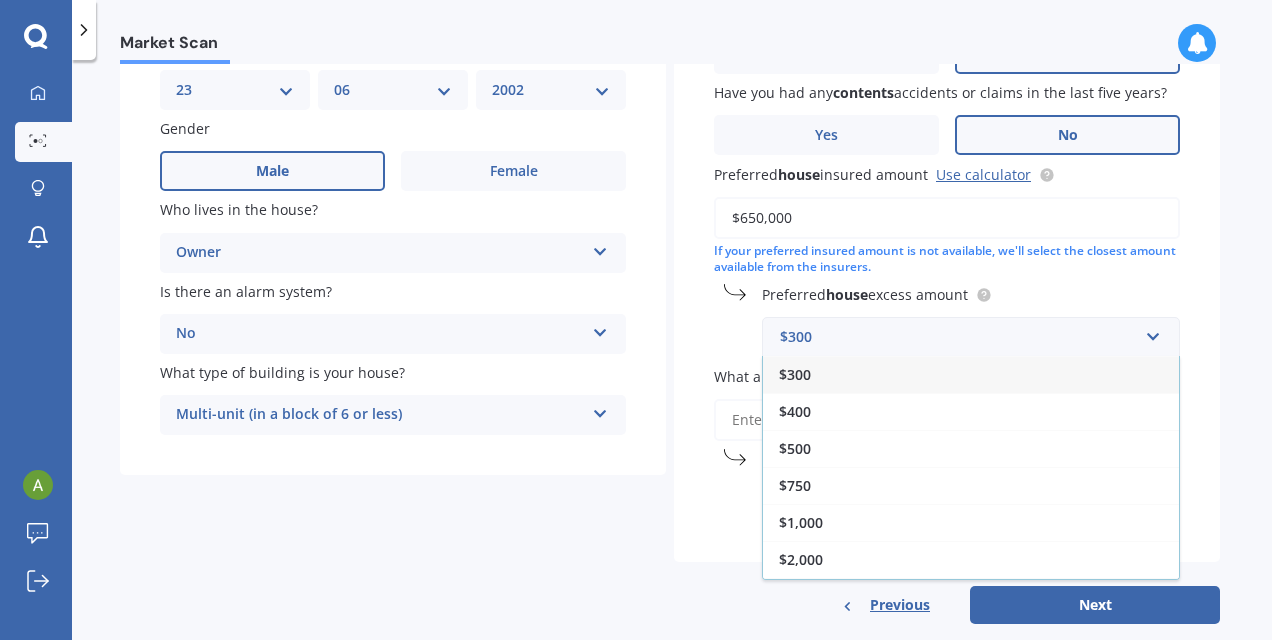 click on "$1,000" at bounding box center (971, 522) 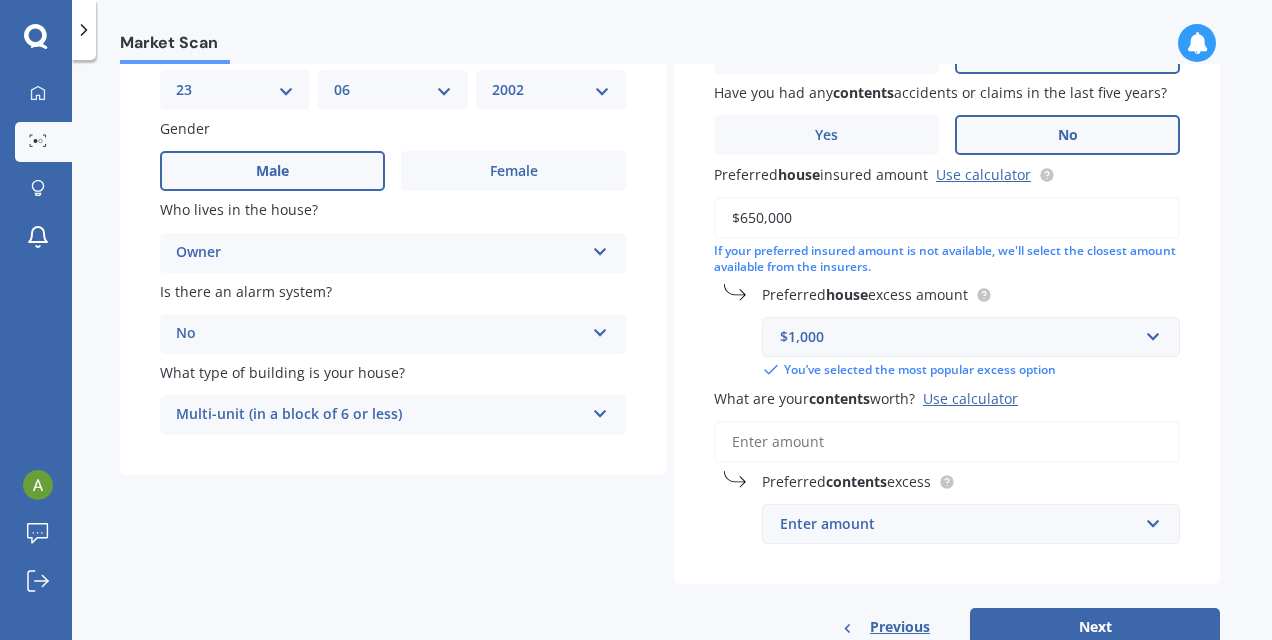click on "What are your  contents  worth? Use calculator" at bounding box center [947, 442] 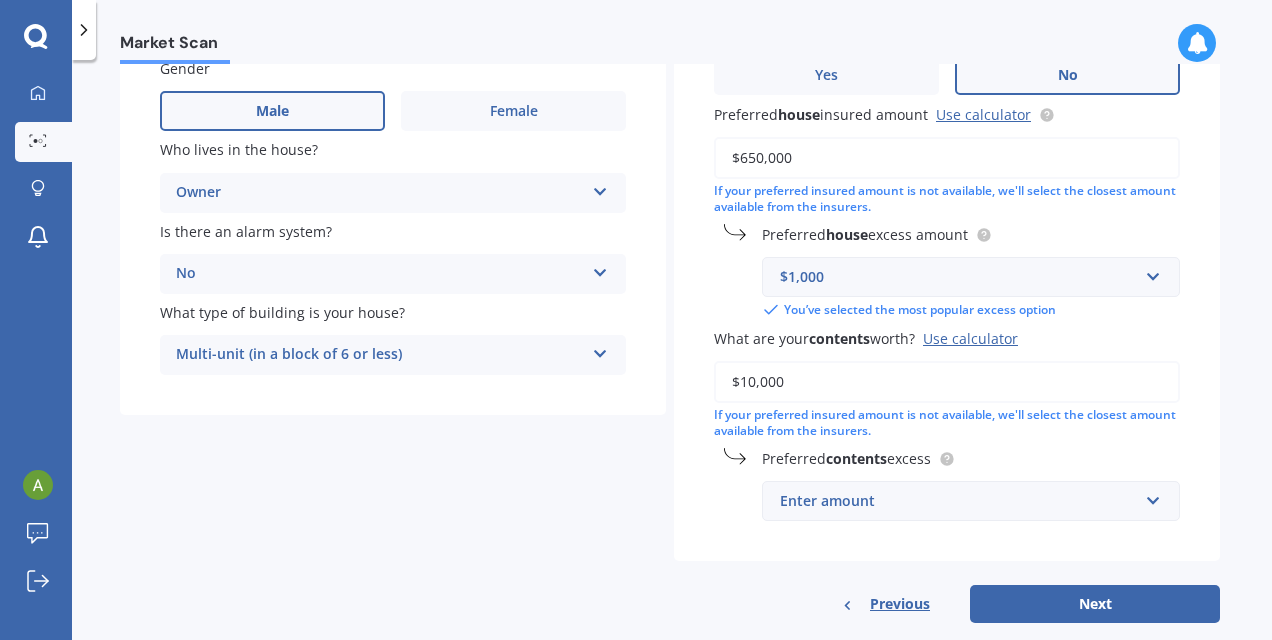 type on "$10,000" 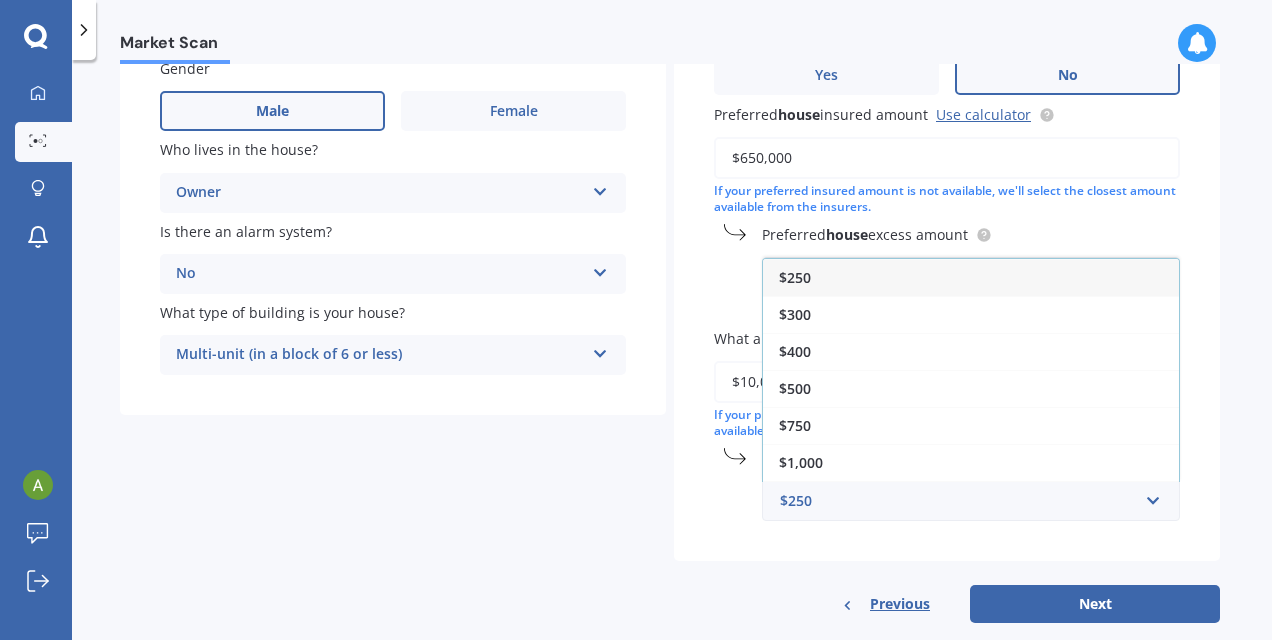click on "Have you had any house accidents or claims in the last five years? Yes No Have you had any contents accidents or claims in the last five years? Yes No Preferred house insured amount Use calculator $650,000 If your preferred insured amount is not available, we'll select the closest amount available from the insurers. Preferred house excess amount $1,000 $300 $400 $500 $750 $1,000 $2,000 $2,500 You’ve selected the most popular excess option What are your contents worth? Use calculator $10,000 If your preferred insured amount is not available, we'll select the closest amount available from the insurers. Preferred contents excess $250 $250 $300 $400 $500 $750 $1,000 $2,000" at bounding box center (947, 231) 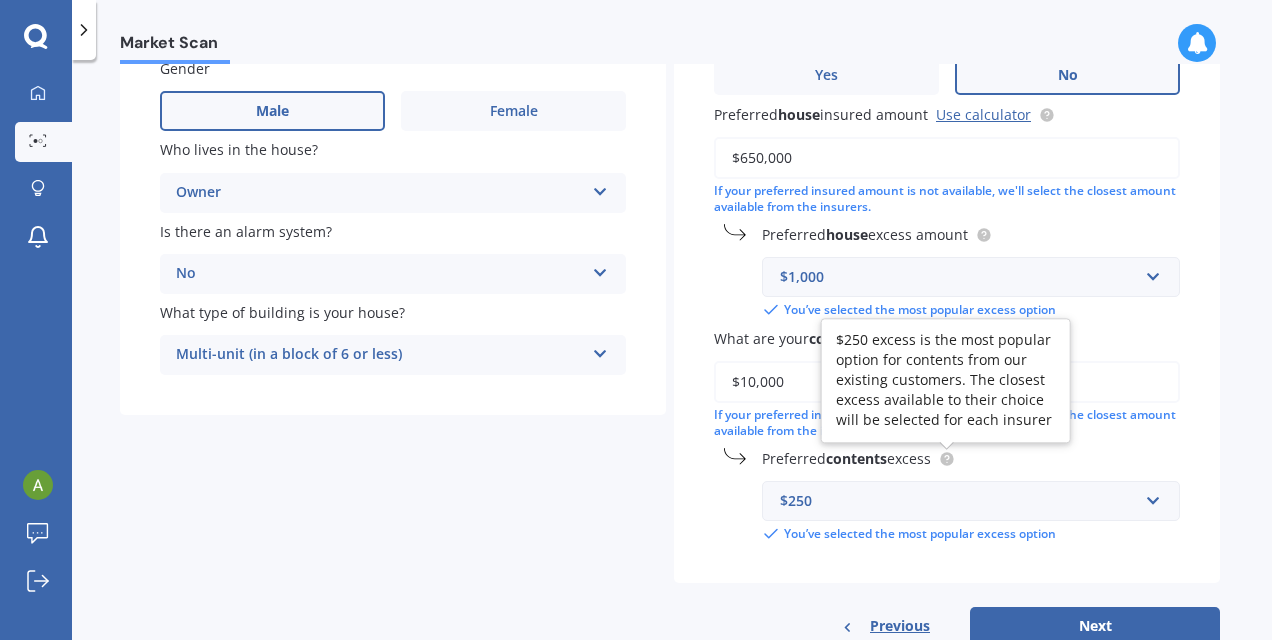click at bounding box center (946, 459) 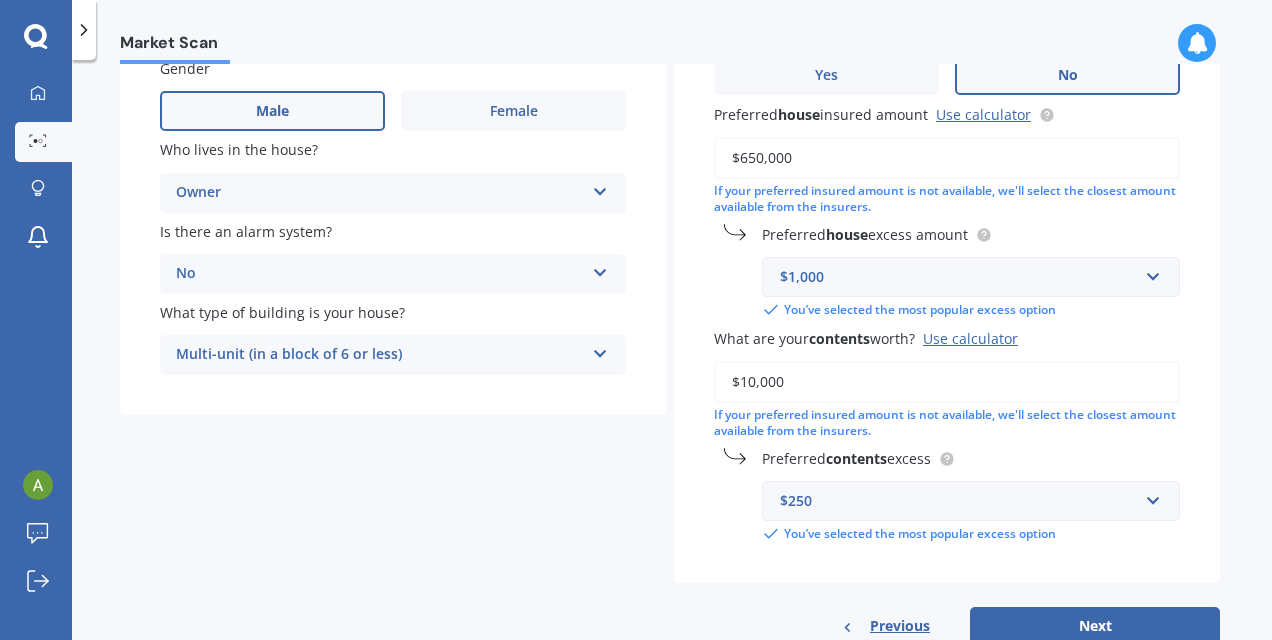 click on "$250" at bounding box center (959, 501) 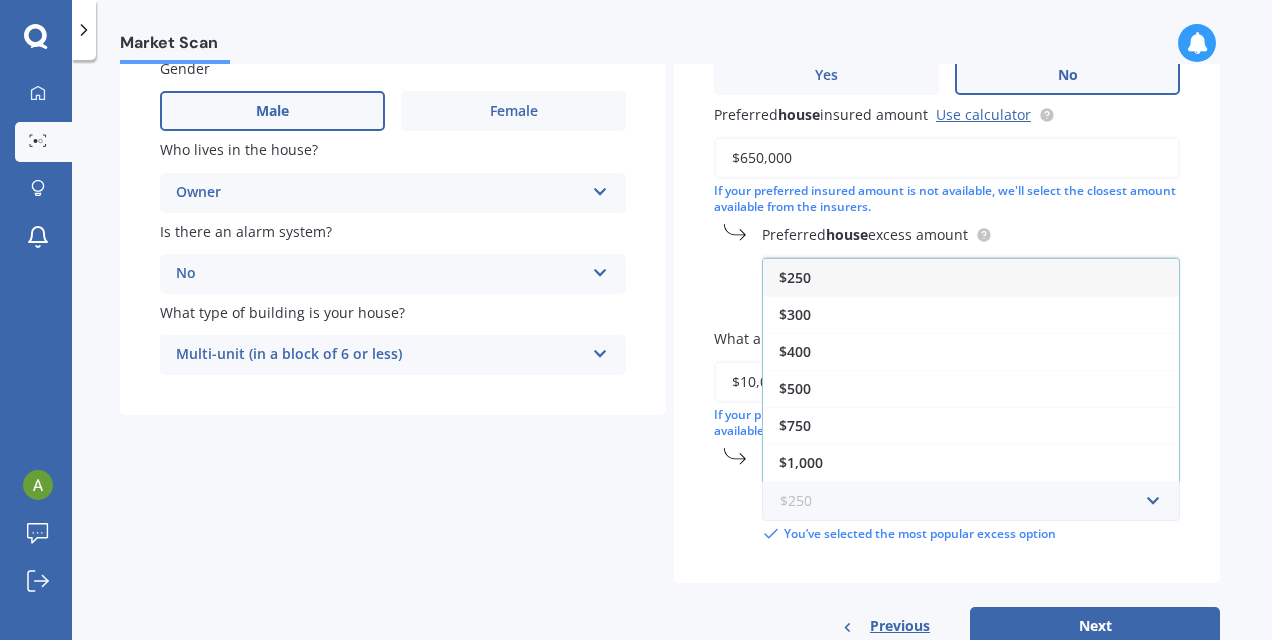 click at bounding box center [964, 501] 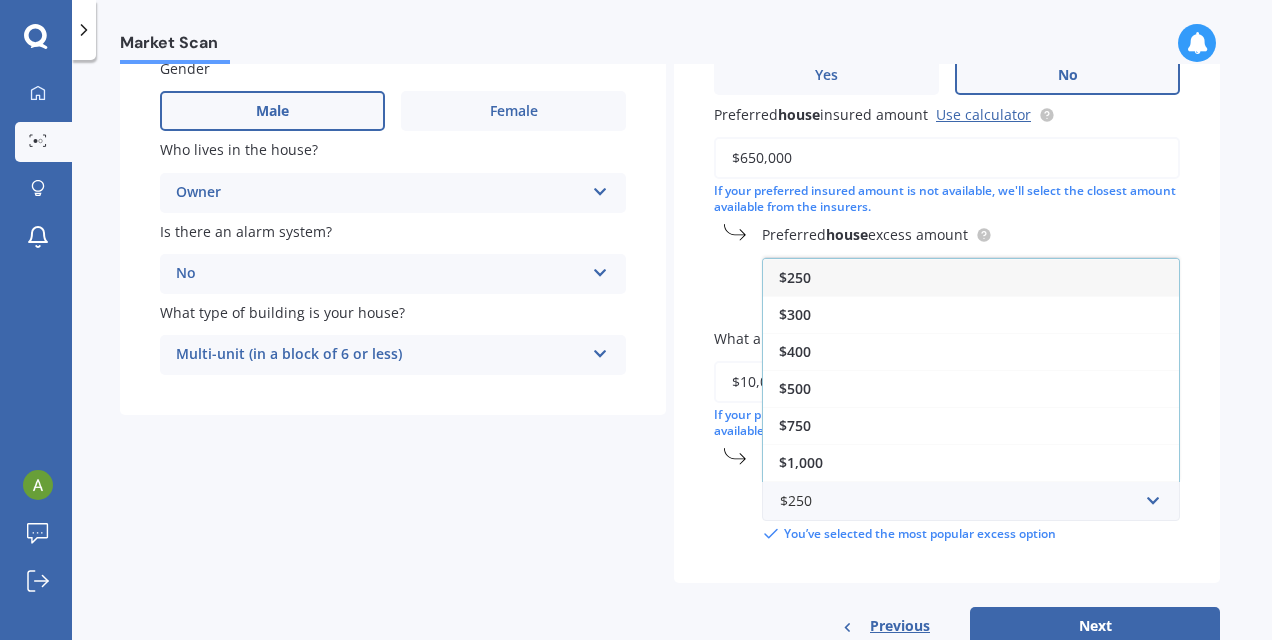 click on "$250" at bounding box center (971, 277) 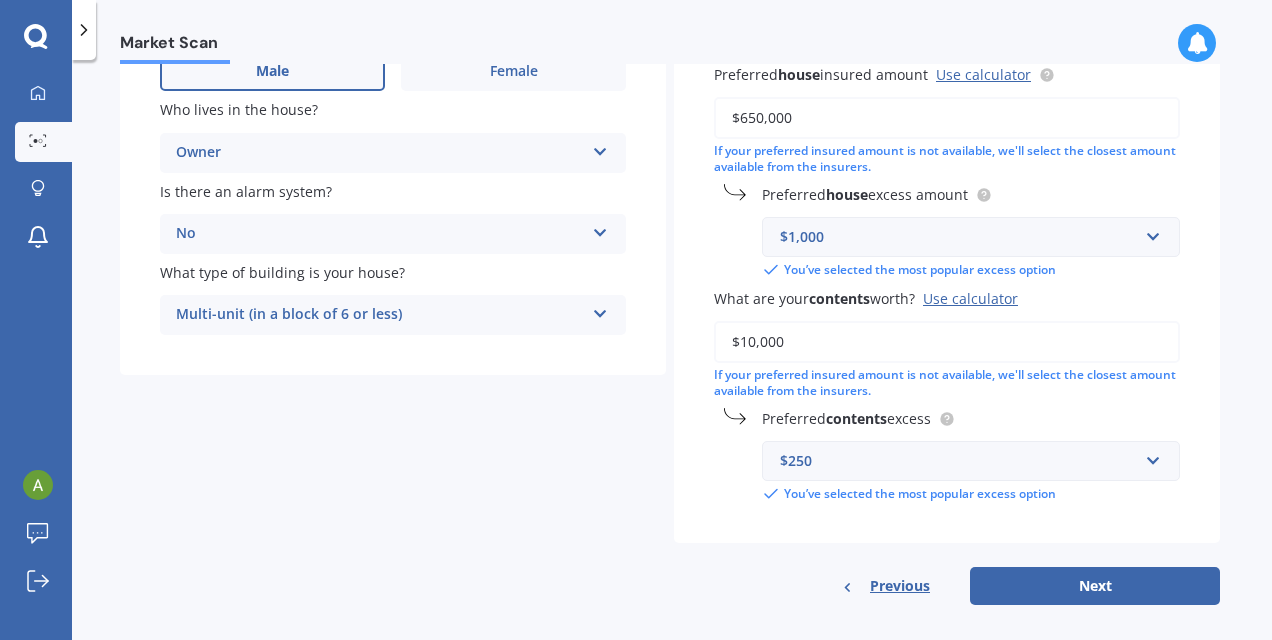scroll, scrollTop: 319, scrollLeft: 0, axis: vertical 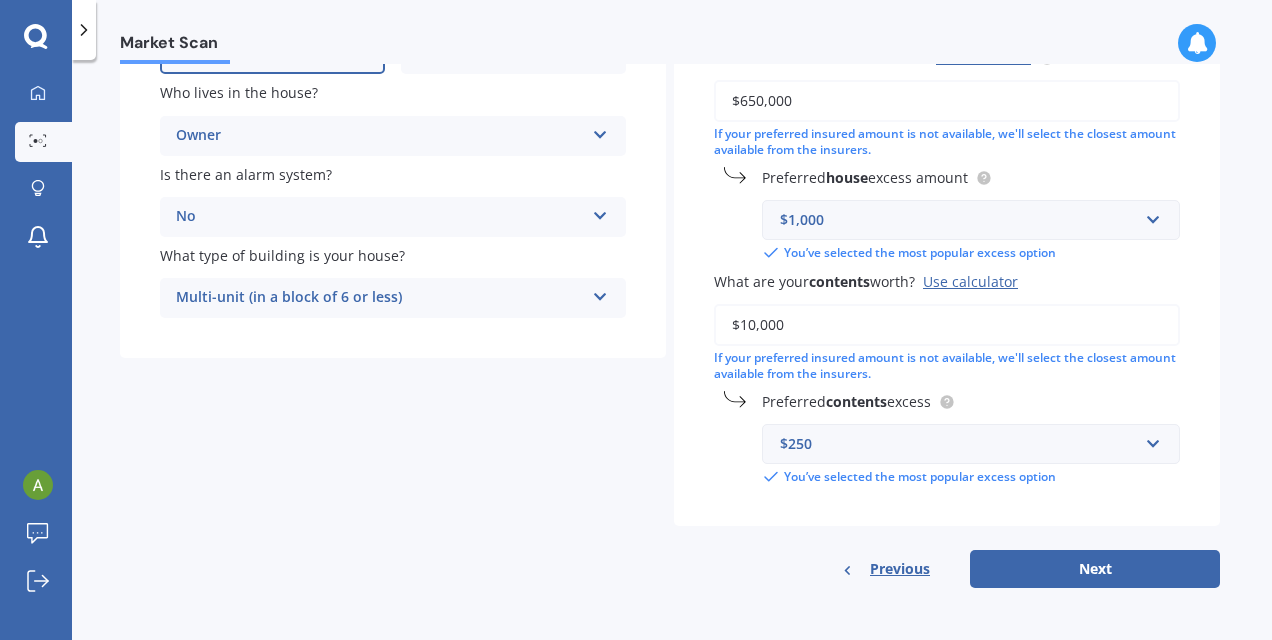 click on "Next" at bounding box center (1095, 569) 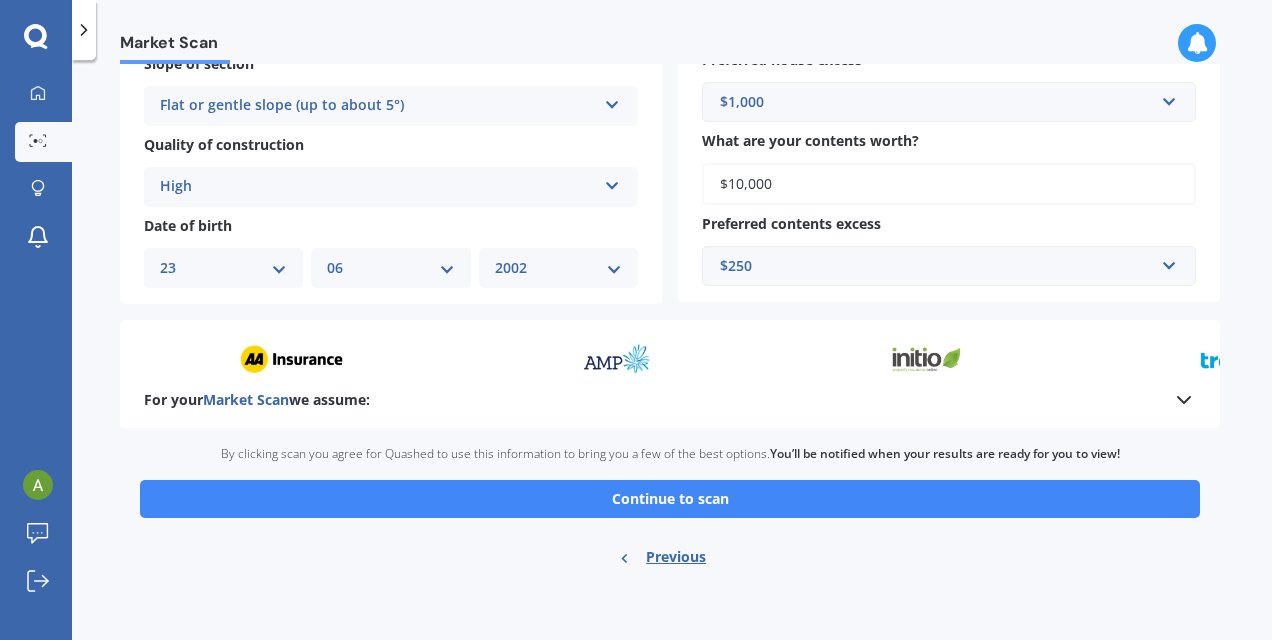 scroll, scrollTop: 702, scrollLeft: 0, axis: vertical 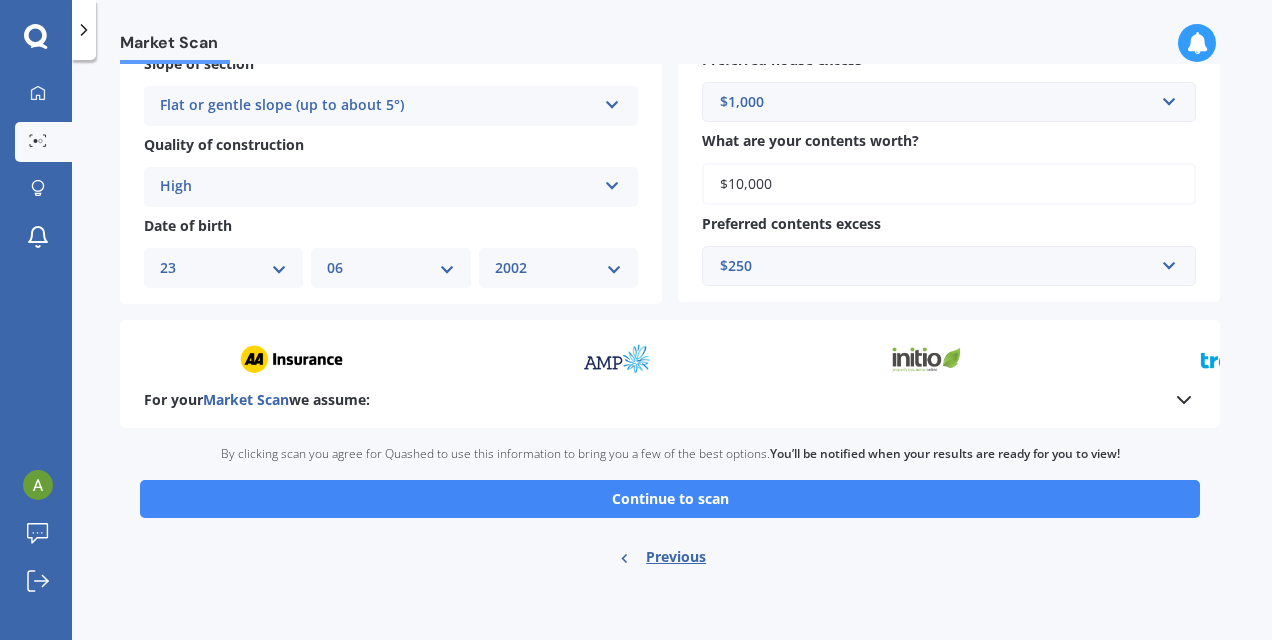 click on "Continue to scan" at bounding box center [670, 499] 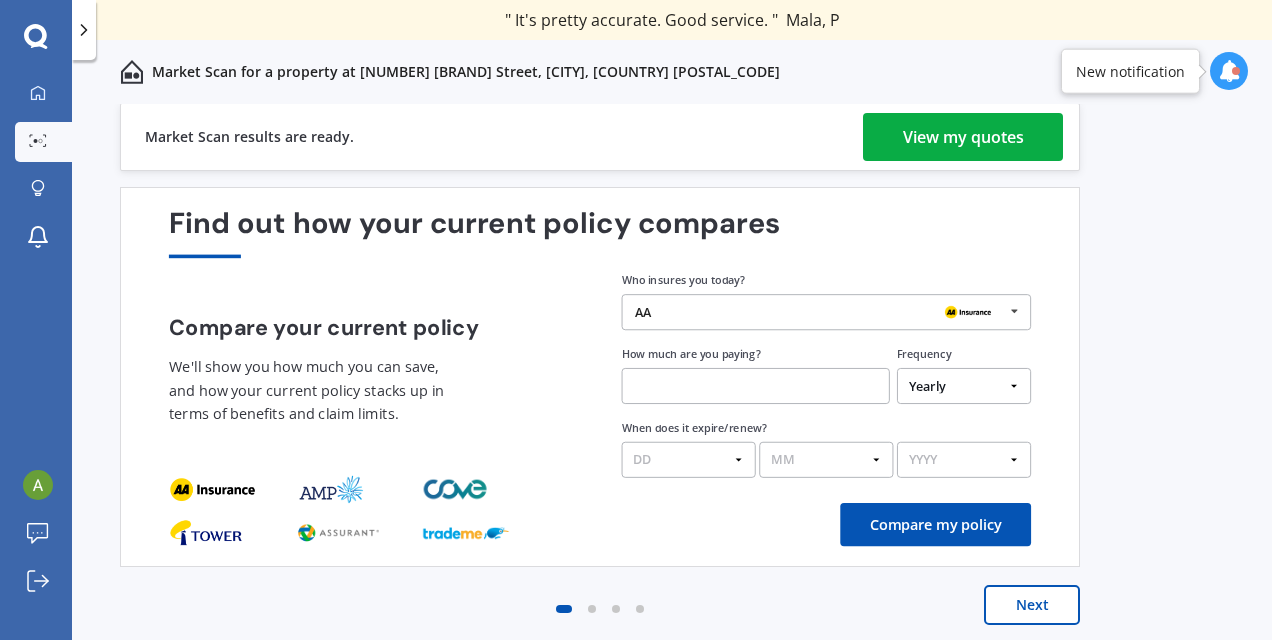 scroll, scrollTop: 0, scrollLeft: 0, axis: both 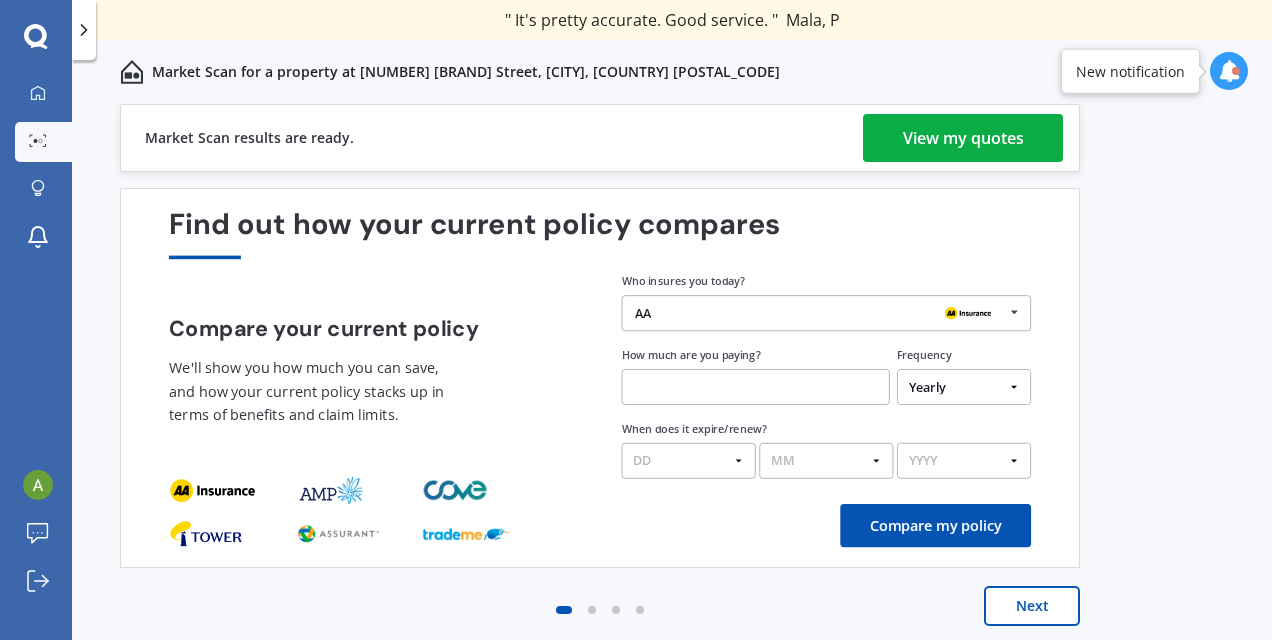 click on "View my quotes" at bounding box center (963, 138) 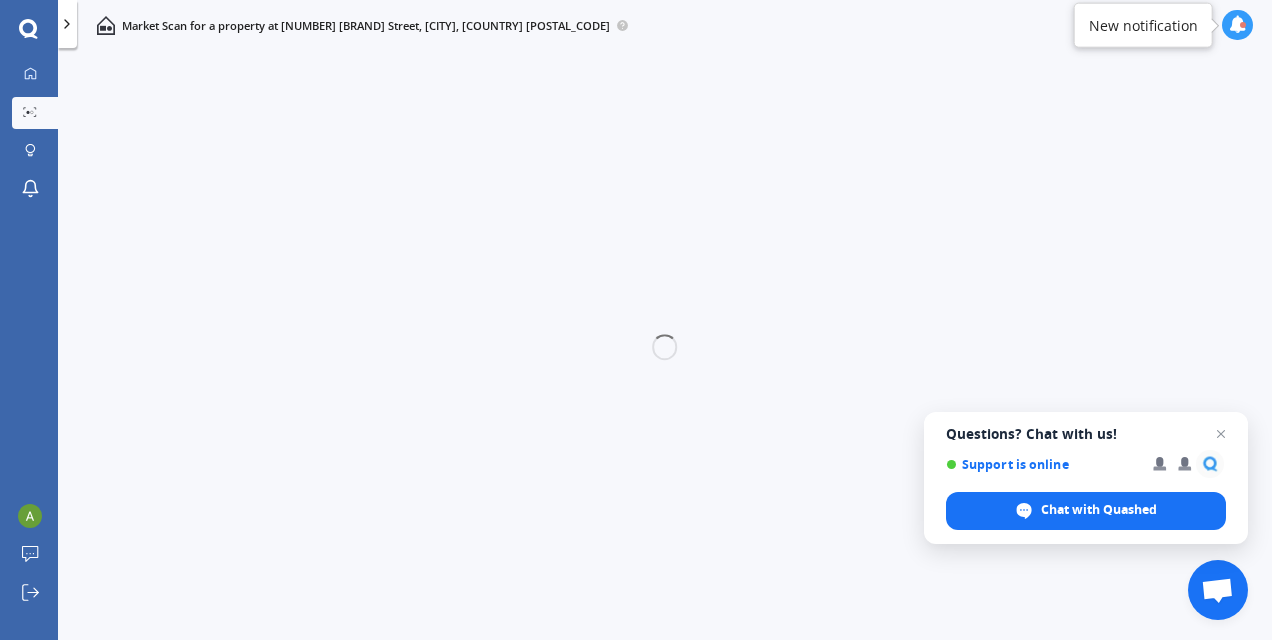 click at bounding box center (1221, 434) 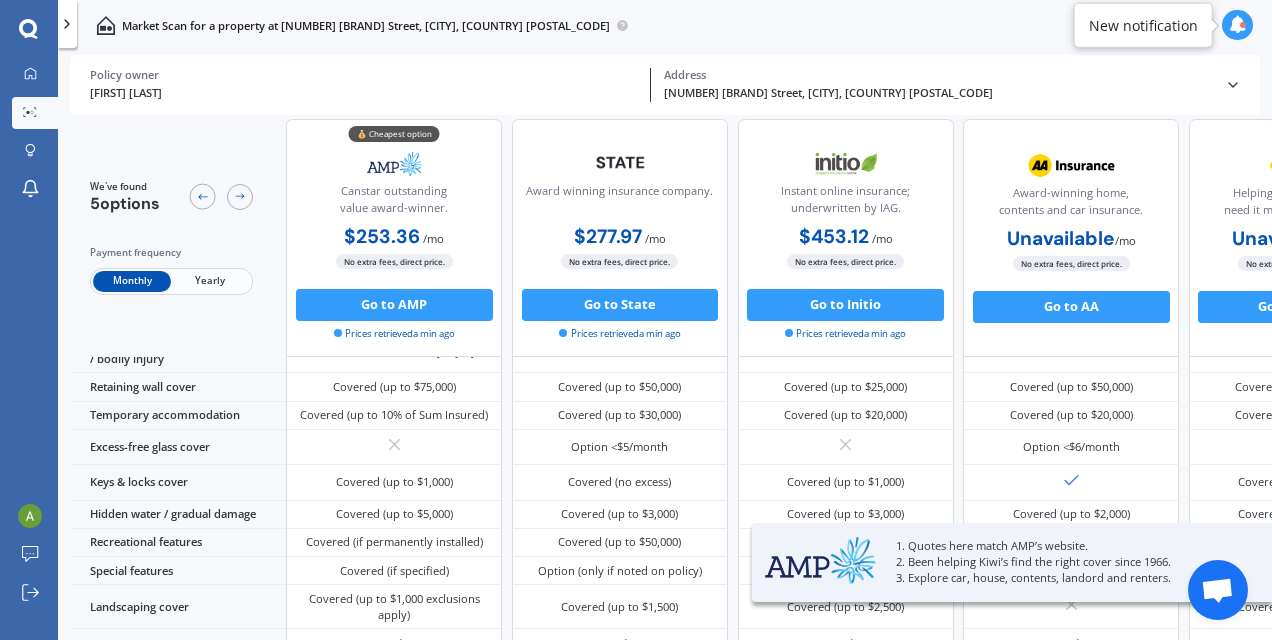scroll, scrollTop: 0, scrollLeft: 0, axis: both 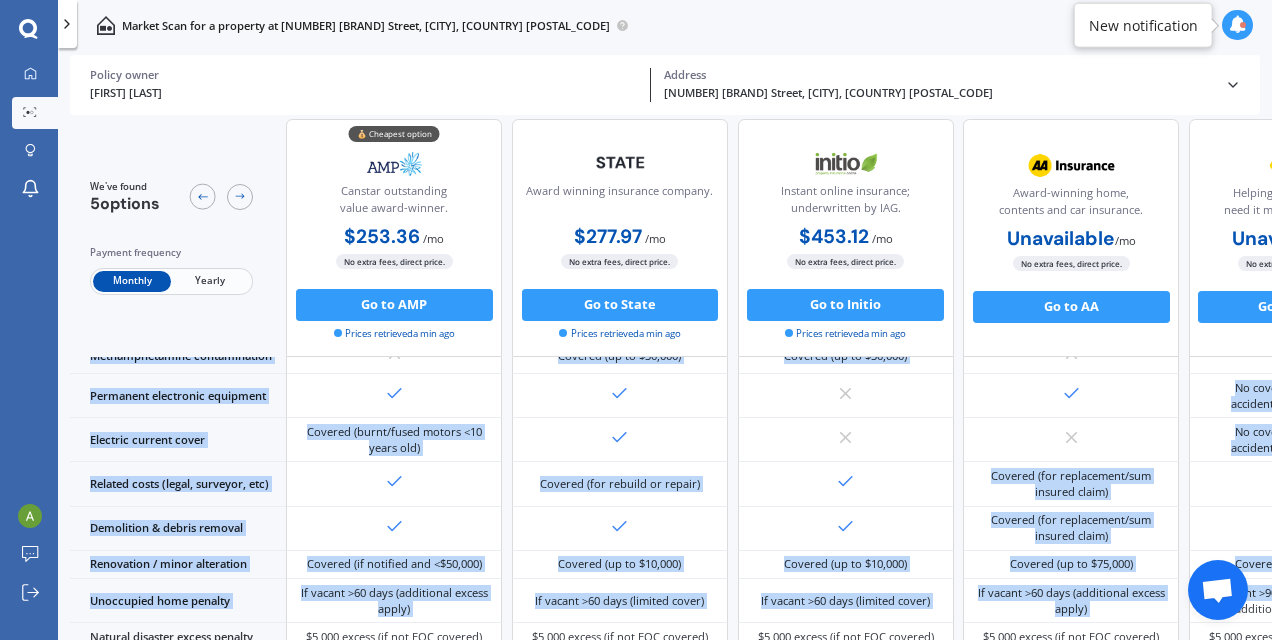 drag, startPoint x: 1038, startPoint y: 632, endPoint x: 1202, endPoint y: 639, distance: 164.14932 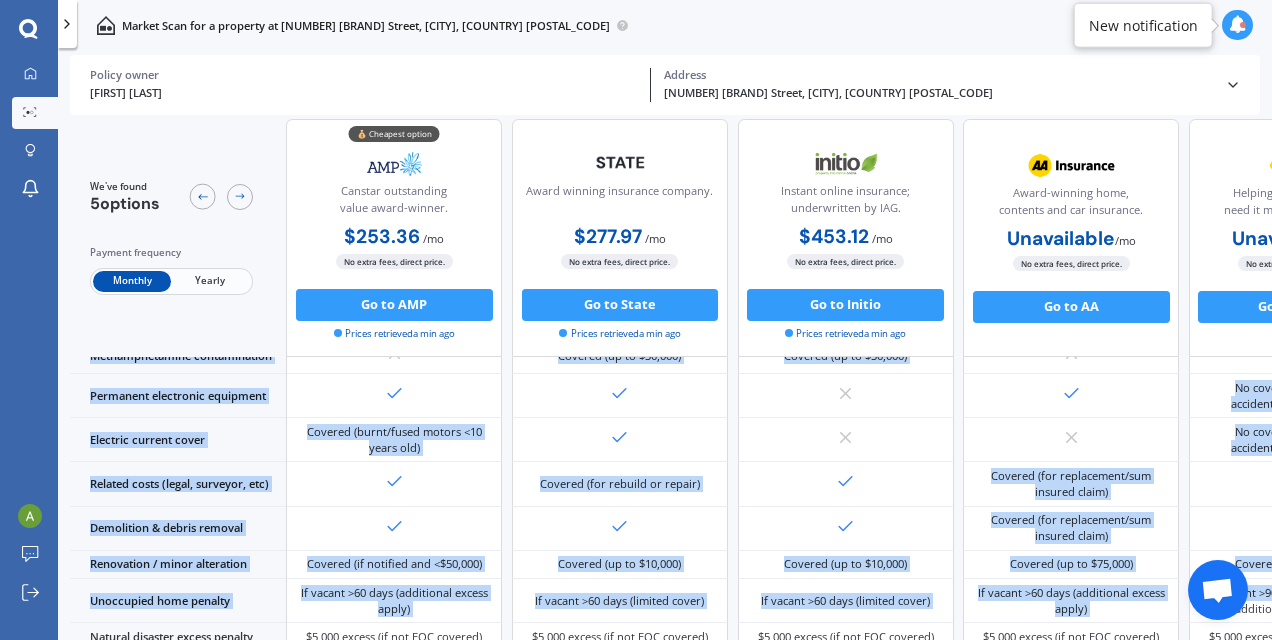 click on "We've found 5 options Payment frequency Monthly Yearly 💰 Cheapest option Canstar outstanding value award-winner. $253.36 / mo $2,827.77 / yr $253.36 / mo No extra fees, direct price. Go to AMP Prices retrieved a min ago Award winning insurance company. $277.97 / mo $3,335.50 / yr $277.97 / mo No extra fees, direct price. Go to State Prices retrieved a min ago Instant online insurance; underwritten by IAG. $453.12 / mo $4,953.49 / yr $453.12 / mo No extra fees, direct price. Go to Initio Prices retrieved a min ago Award-winning home, contents and car insurance. Unavailable / mo Unavailable / yr Unavailable / mo No extra fees, direct price. Go to AA Helping Kiwis when they need it most for 150+ years. Unavailable / mo Unavailable / yr Unavailable / mo No extra fees, direct price. Go to Tower Sum insured (incl. GST) $820,000 $592,775 $650,000 Unavailable Unavailable Excess amount $1,000 $1,000 $1,150 Unavailable Unavailable Benefits - House Benefits - House 21 days" at bounding box center [671, 381] 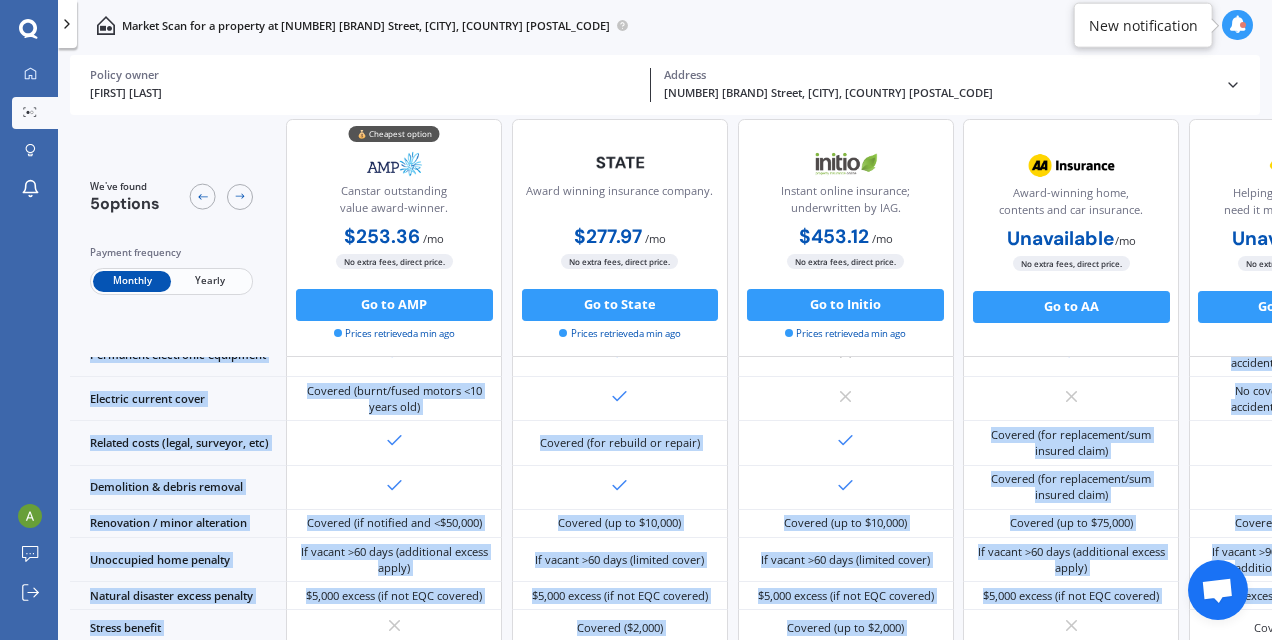 scroll, scrollTop: 708, scrollLeft: 175, axis: both 